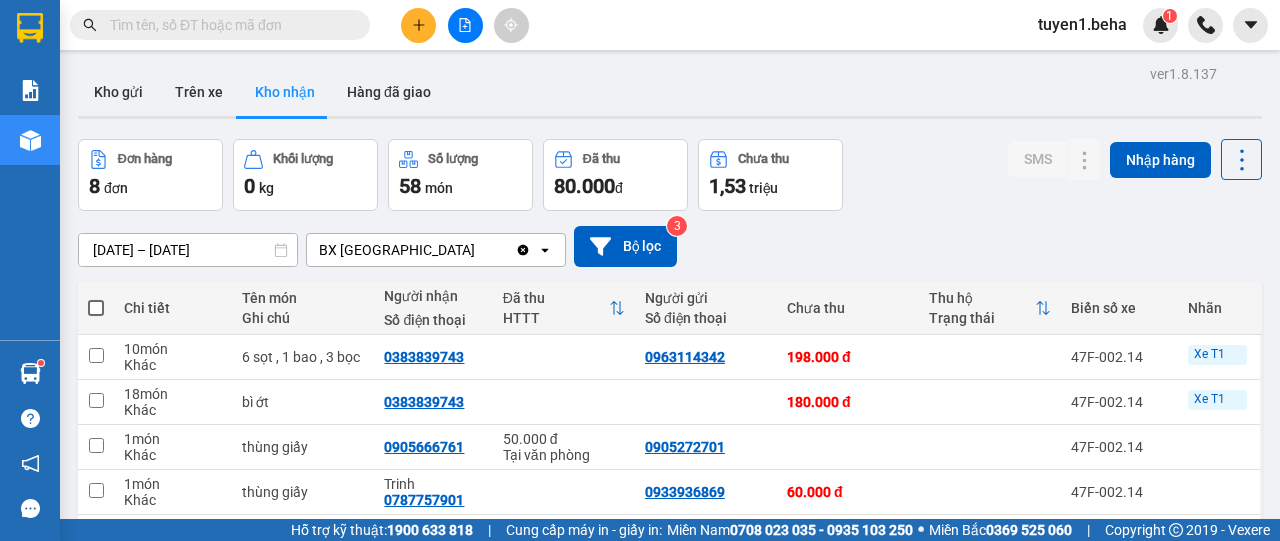 scroll, scrollTop: 0, scrollLeft: 0, axis: both 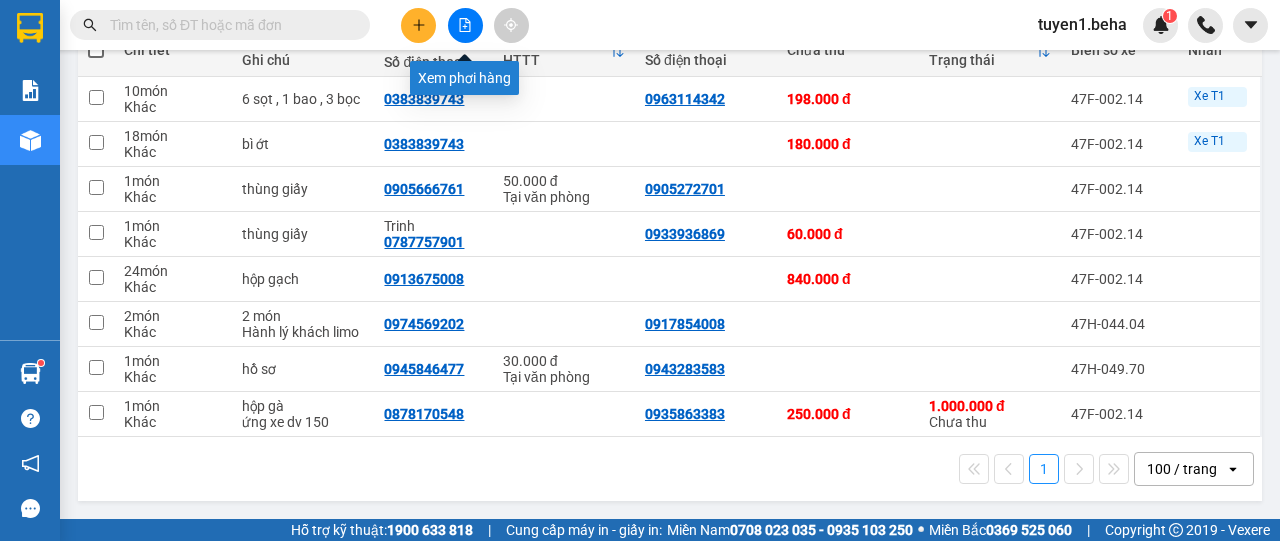 click 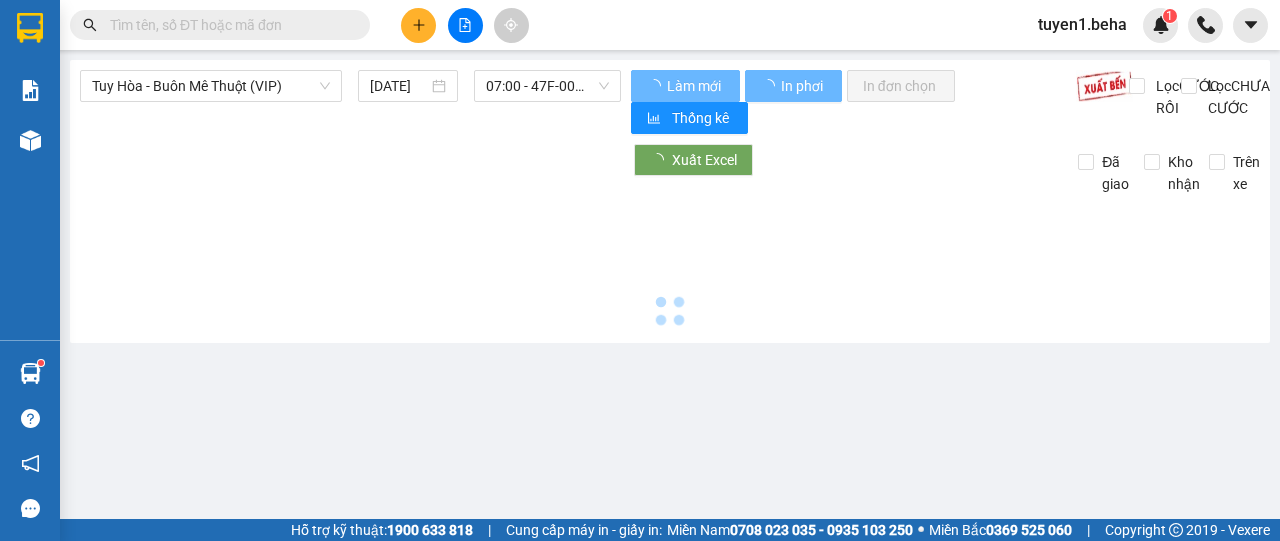 scroll, scrollTop: 0, scrollLeft: 0, axis: both 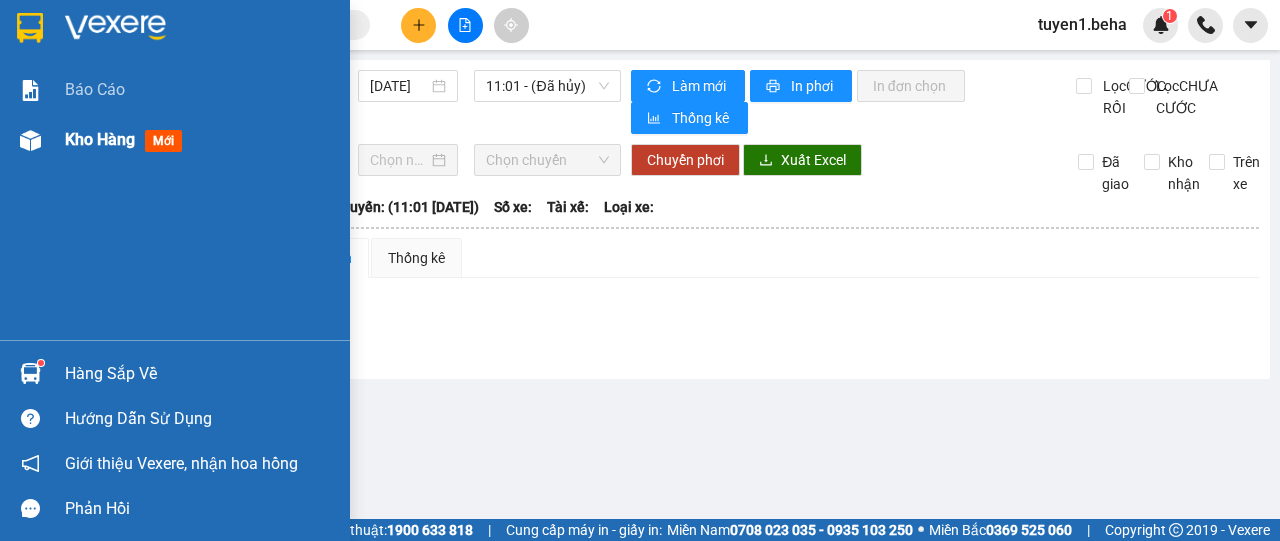 click on "Kho hàng" at bounding box center (100, 139) 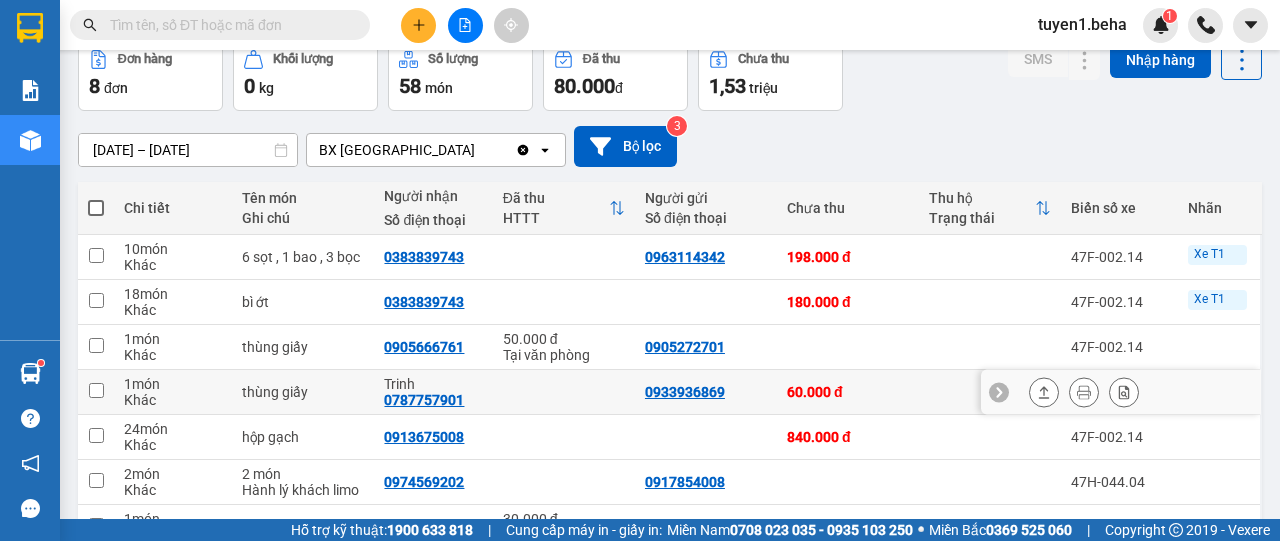 scroll, scrollTop: 200, scrollLeft: 0, axis: vertical 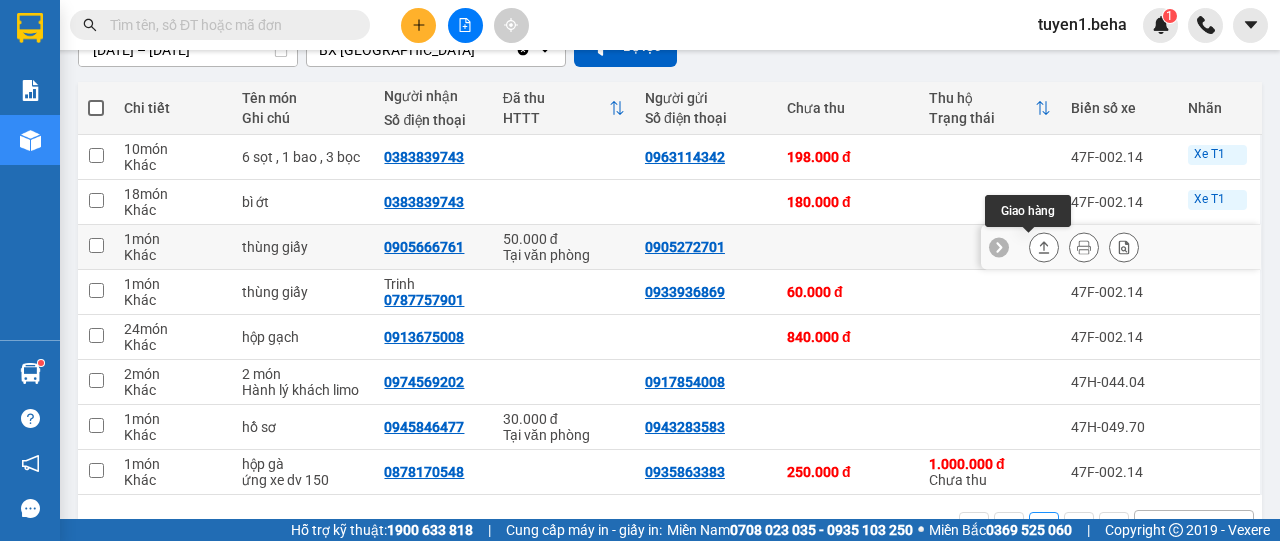 click 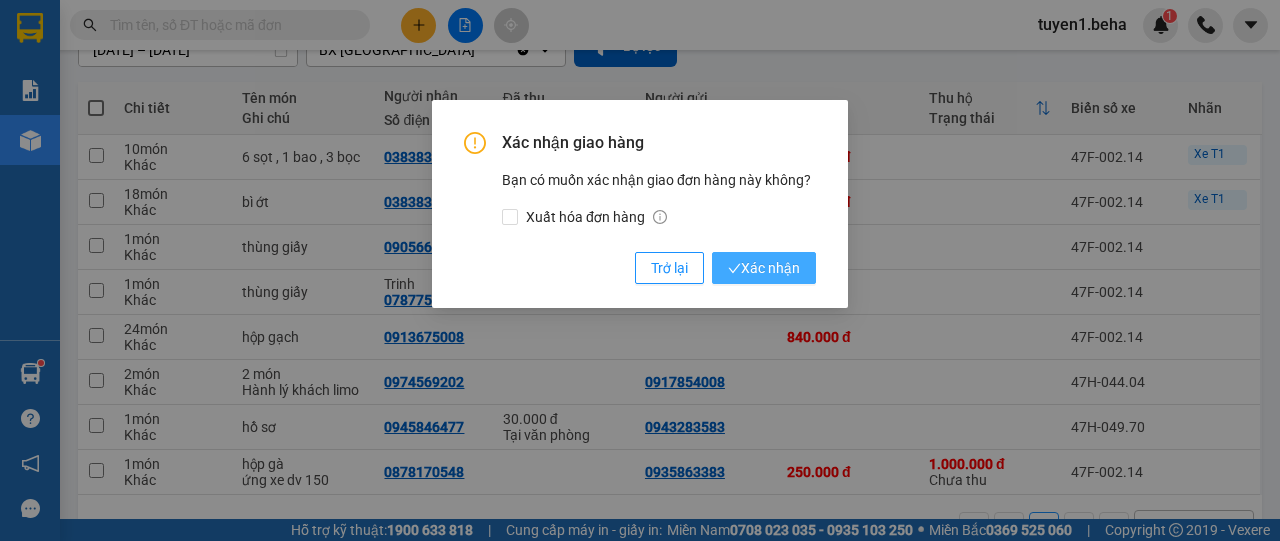 click on "Xác nhận" at bounding box center (764, 268) 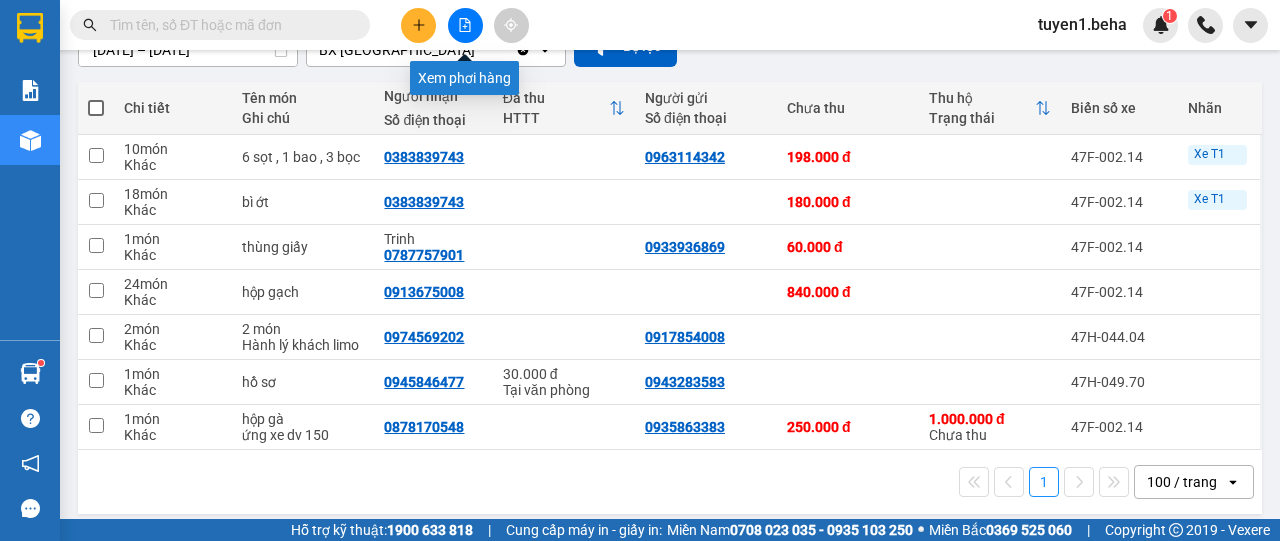 click at bounding box center (465, 25) 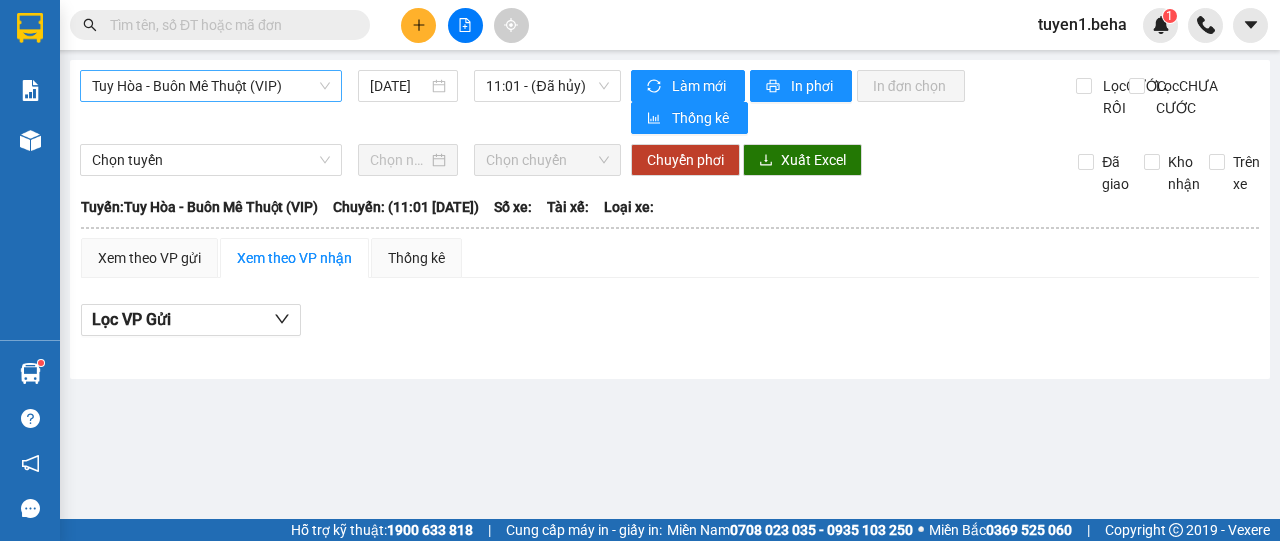 click on "Tuy Hòa - Buôn Mê Thuột (VIP)" at bounding box center [211, 86] 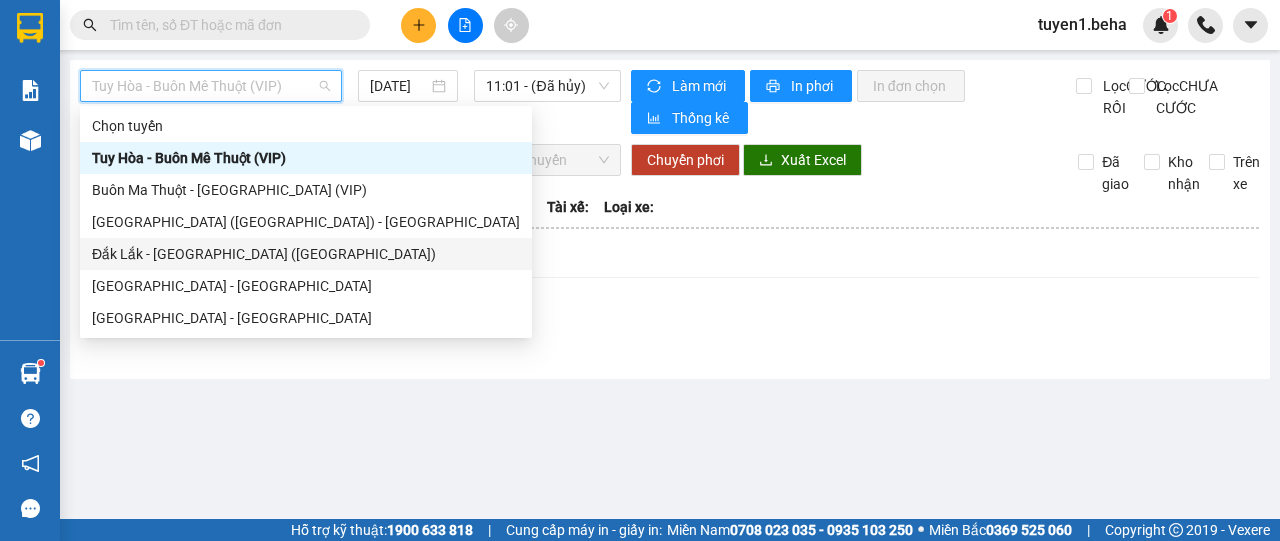 click on "Đắk Lắk - [GEOGRAPHIC_DATA] ([GEOGRAPHIC_DATA])" at bounding box center (306, 254) 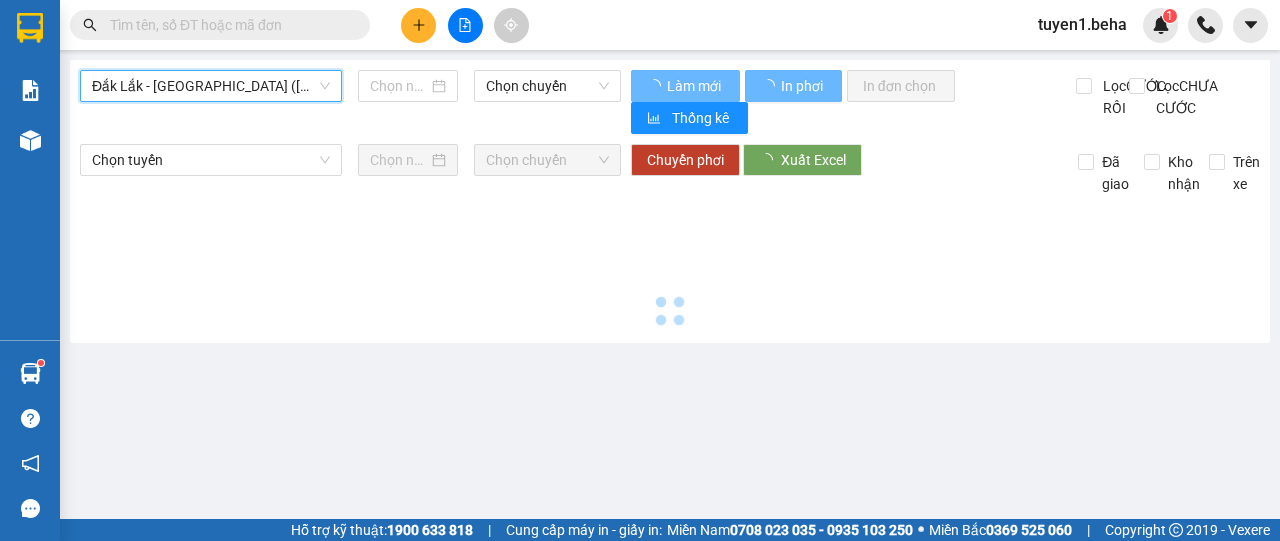 type on "[DATE]" 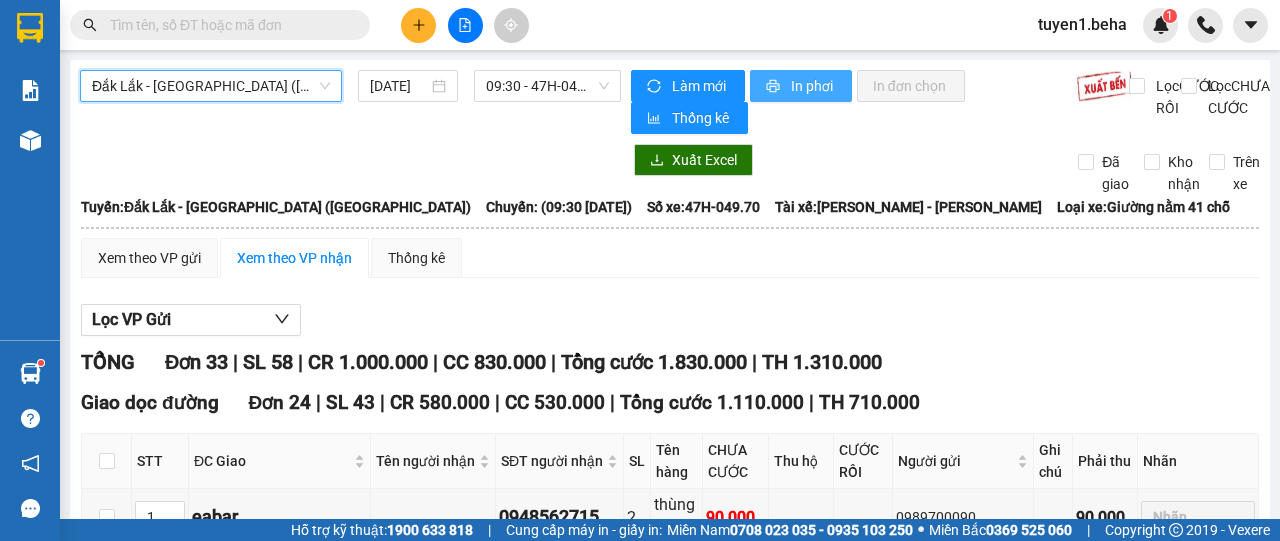 click on "In phơi" at bounding box center (801, 86) 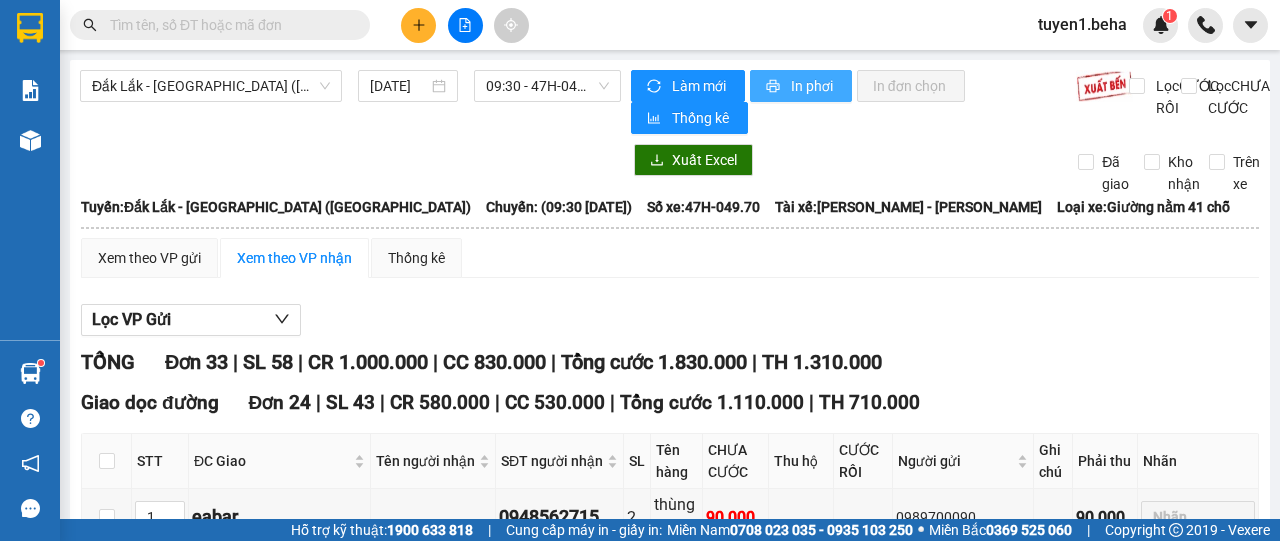 scroll, scrollTop: 0, scrollLeft: 0, axis: both 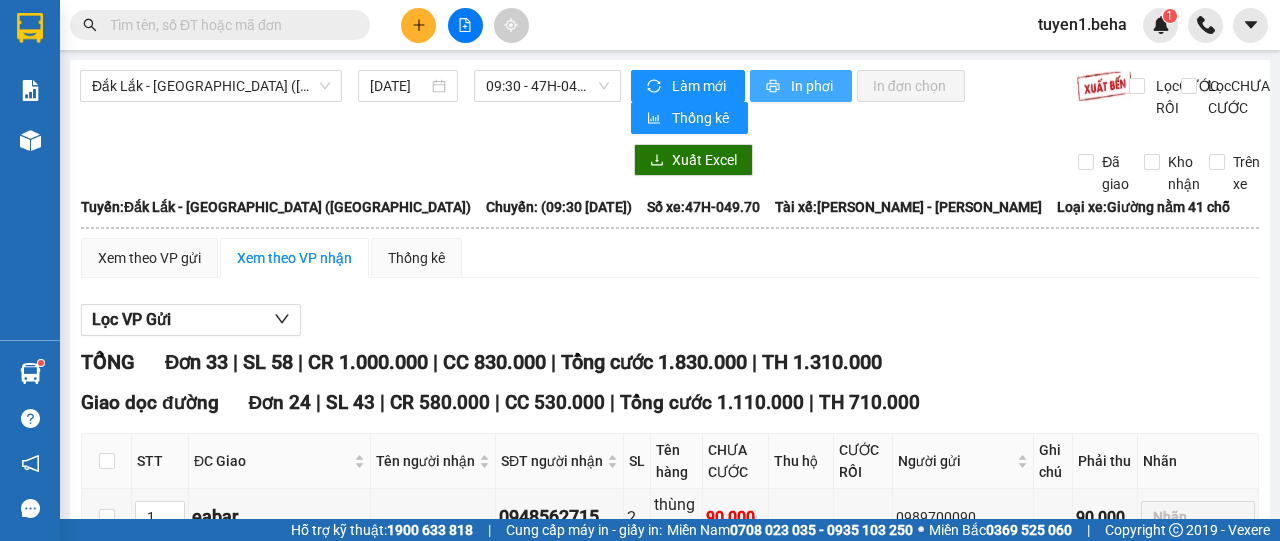 click on "In phơi" at bounding box center [813, 86] 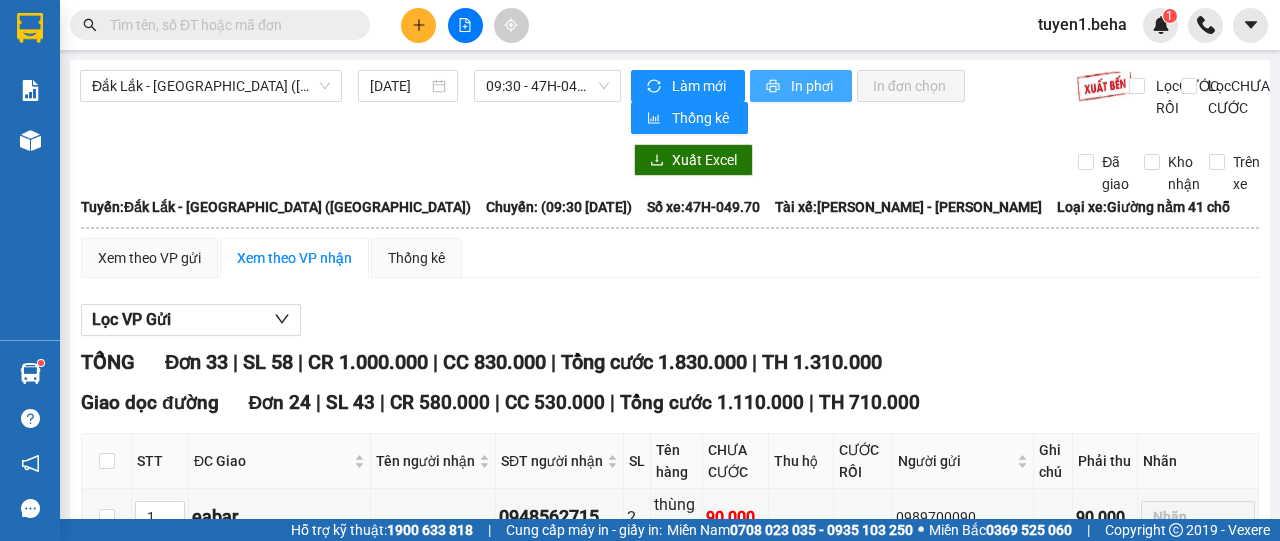 scroll, scrollTop: 0, scrollLeft: 0, axis: both 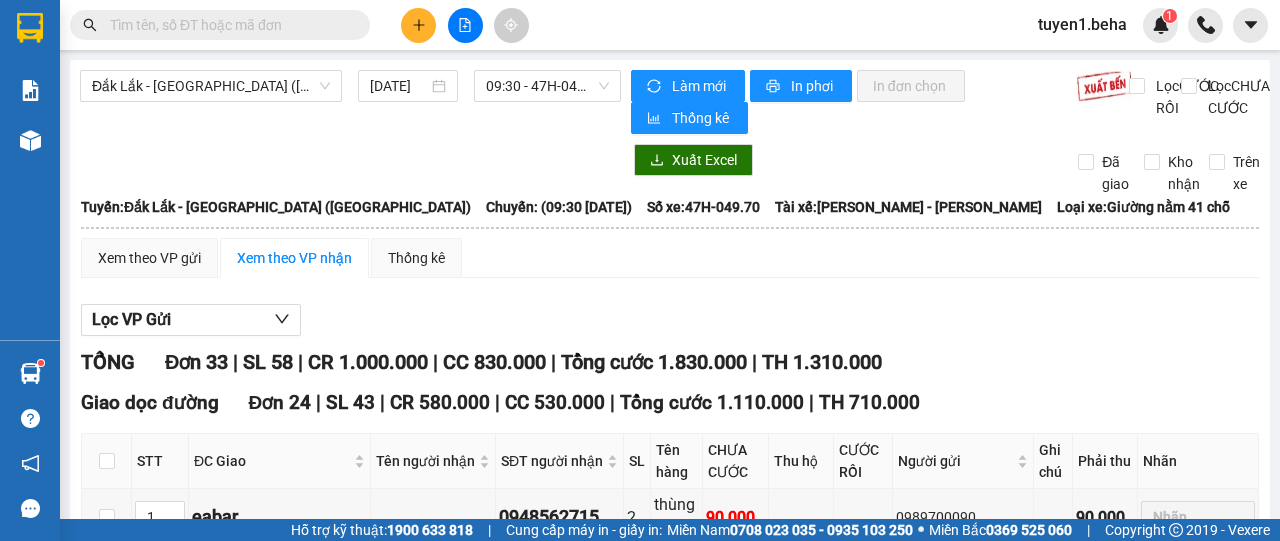 click on "[GEOGRAPHIC_DATA] - [GEOGRAPHIC_DATA] ([GEOGRAPHIC_DATA]) [DATE] 09:30     - 47H-049.70  Làm mới In phơi In đơn chọn Thống kê Lọc  CƯỚC RỒI Lọc  CHƯA CƯỚC Xuất Excel Đã giao Kho nhận Trên xe [GEOGRAPHIC_DATA] ([GEOGRAPHIC_DATA])   0914064691   294 [PERSON_NAME], P.Tân Lập PHƠI HÀNG 14:17 [DATE] [GEOGRAPHIC_DATA]:  [GEOGRAPHIC_DATA] - [GEOGRAPHIC_DATA] ([GEOGRAPHIC_DATA]) [GEOGRAPHIC_DATA]:   (09:30 [DATE]) Tài xế:  Lê Đình Phương - [GEOGRAPHIC_DATA] xe:  47H-049.70 Loại xe:  [GEOGRAPHIC_DATA] nằm 41 chỗ Tuyến:  [GEOGRAPHIC_DATA] - [GEOGRAPHIC_DATA] ([GEOGRAPHIC_DATA]) [GEOGRAPHIC_DATA]:   (09:30 [DATE]) Số xe:  47H-049.70 [GEOGRAPHIC_DATA]:  Lê Đình Phương - [GEOGRAPHIC_DATA] xe:  Giường nằm 41 chỗ Xem theo VP gửi Xem theo VP nhận Thống kê Lọc VP Gửi TỔNG Đơn   33 | SL   58 | CR   1.000.000 | CC   830.000 | Tổng cước   1.830.000 | TH   1.310.000 Giao dọc đường Đơn   24 | SL   43 | CR   580.000 | CC   530.000 | Tổng cước   1.110.000 | TH   710.000 STT ĐC Giao Tên người nhận SĐT người nhận SL" at bounding box center [670, 1369] 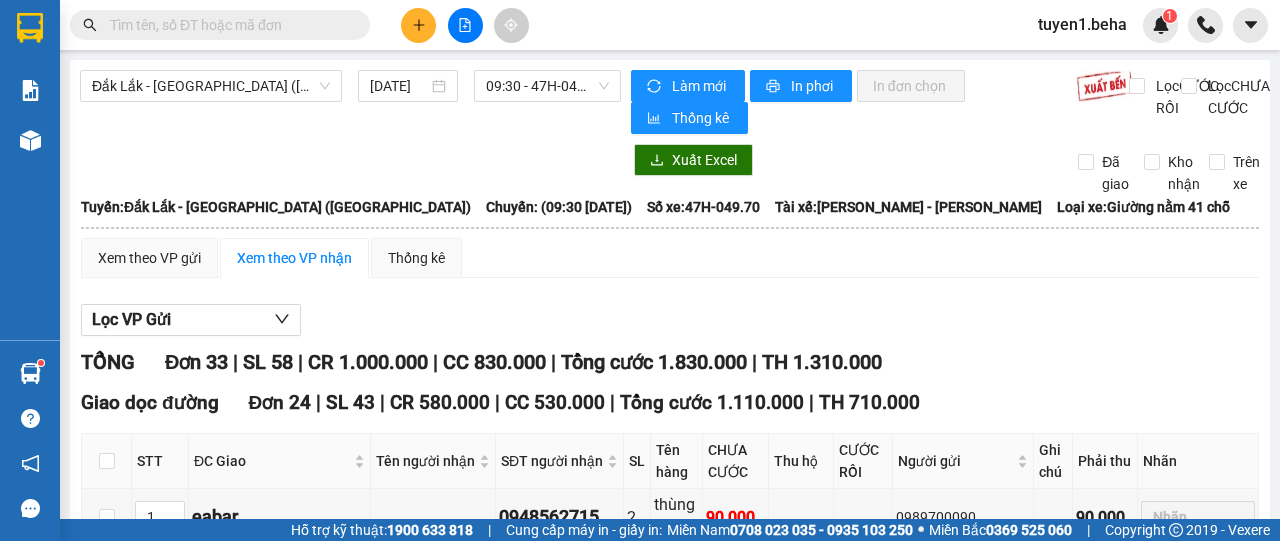 click on "[GEOGRAPHIC_DATA] - [GEOGRAPHIC_DATA] ([GEOGRAPHIC_DATA]) [DATE] 09:30     - 47H-049.70" at bounding box center (350, 102) 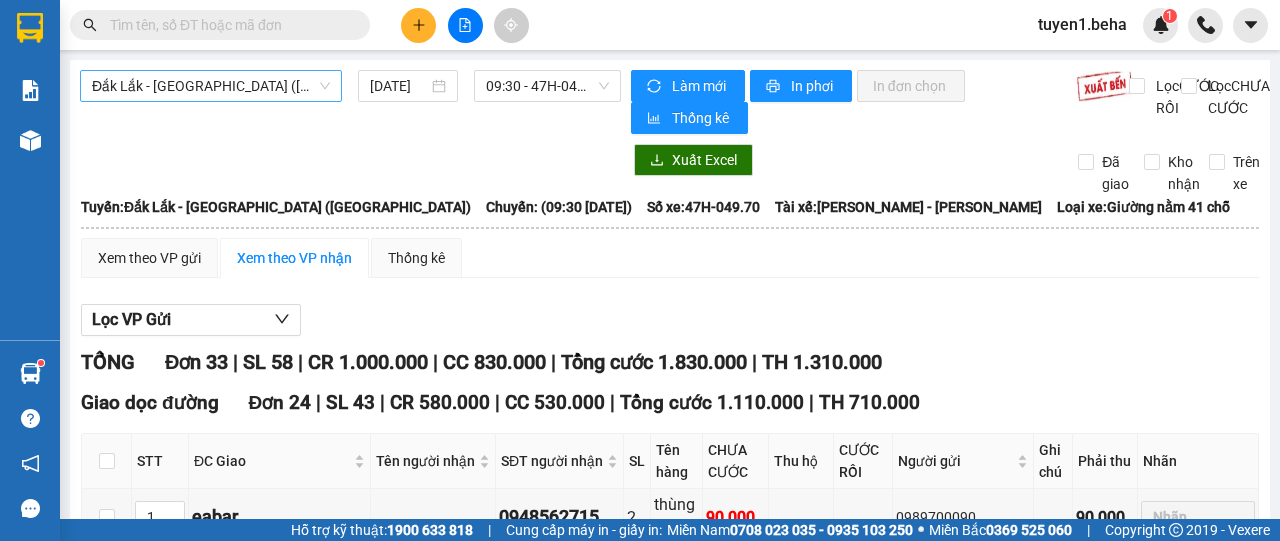 click on "Đắk Lắk - [GEOGRAPHIC_DATA] ([GEOGRAPHIC_DATA])" at bounding box center [211, 86] 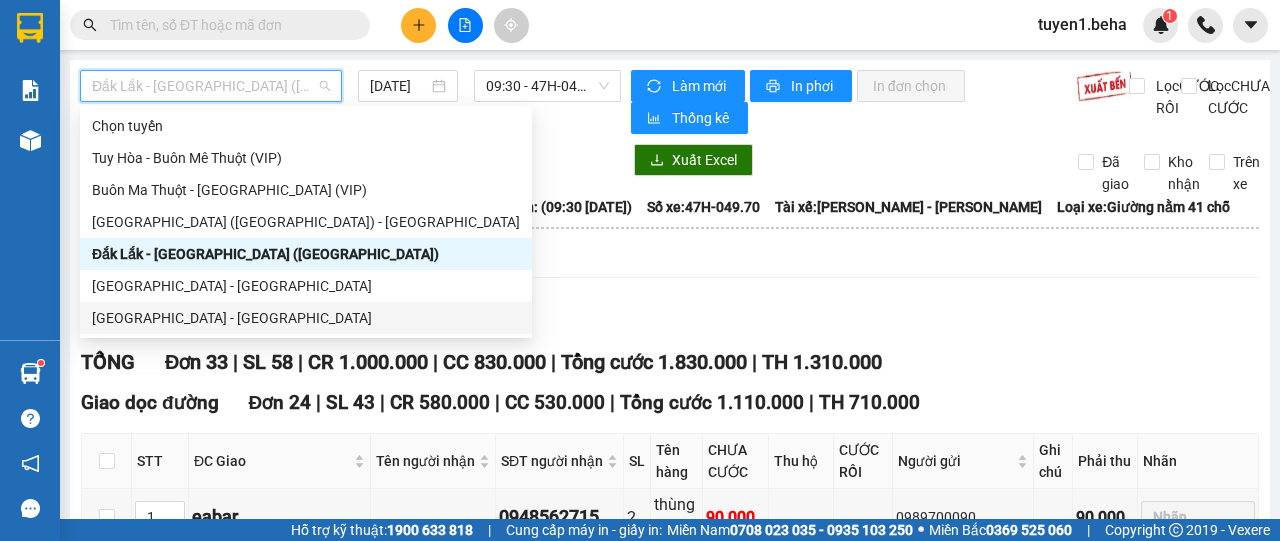 click on "[GEOGRAPHIC_DATA] - [GEOGRAPHIC_DATA]" at bounding box center [306, 318] 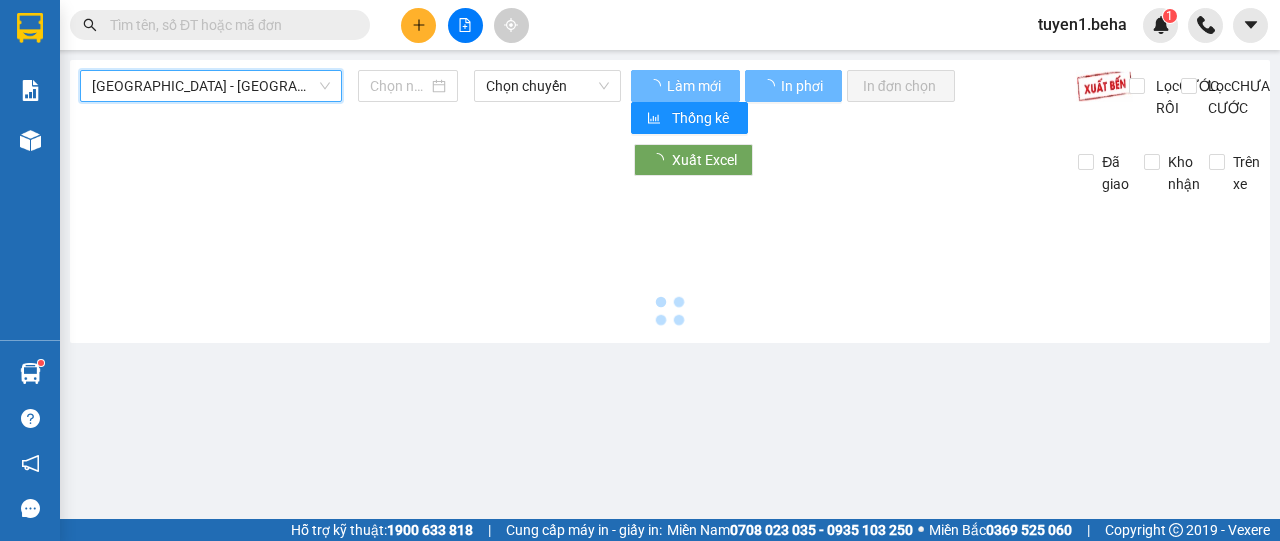 type on "[DATE]" 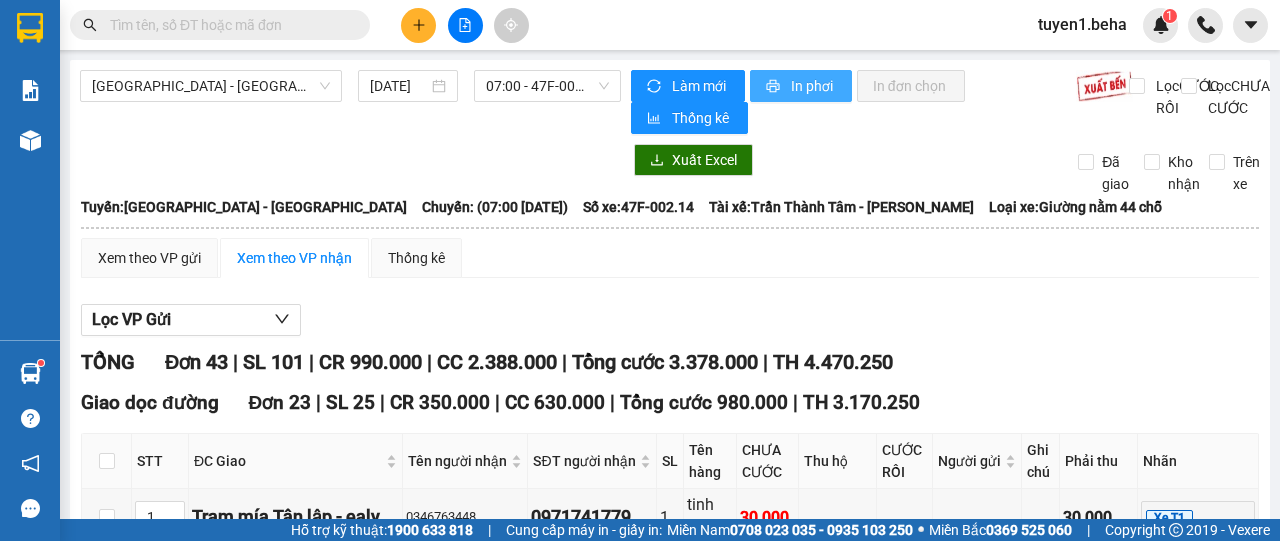 click on "In phơi" at bounding box center (801, 86) 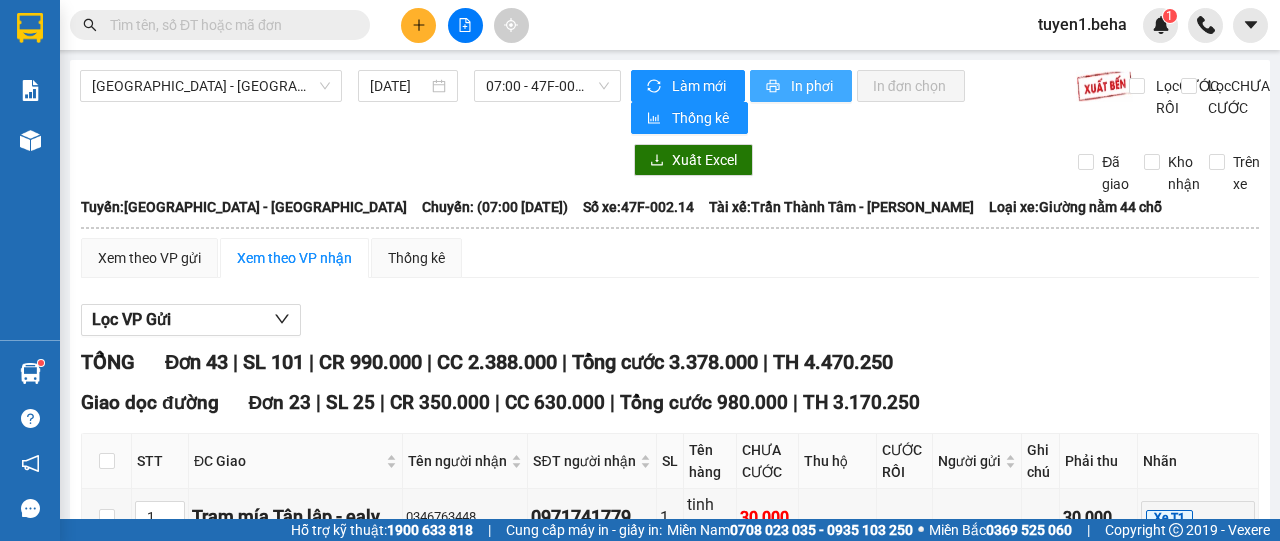 scroll, scrollTop: 0, scrollLeft: 0, axis: both 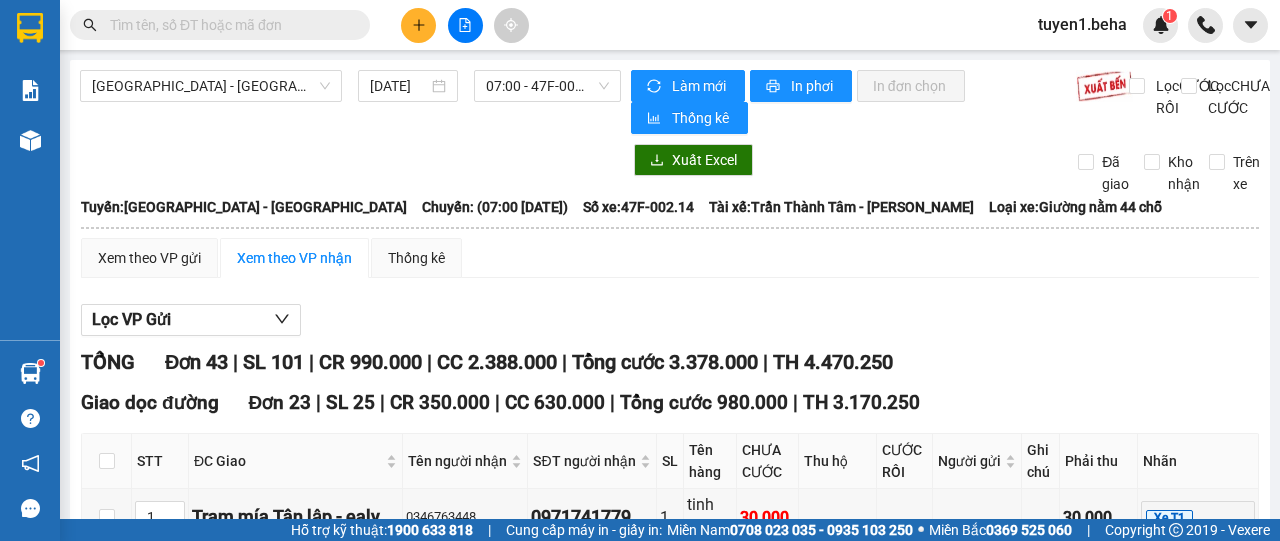 click on "[GEOGRAPHIC_DATA] - [GEOGRAPHIC_DATA] [DATE] 07:00     - 47F-002.14" at bounding box center (350, 102) 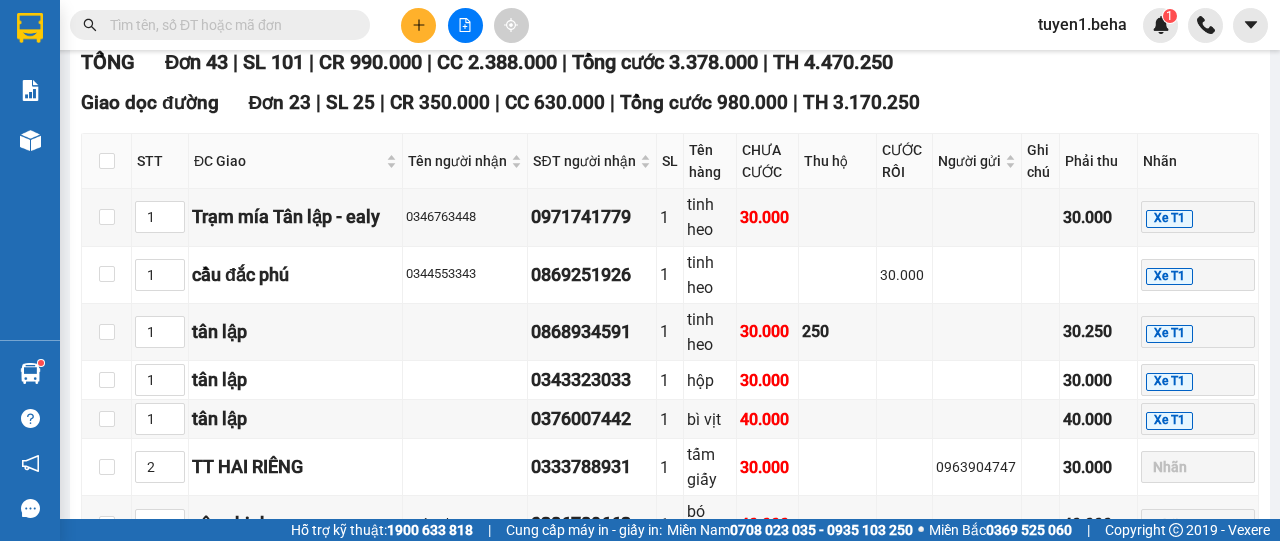 scroll, scrollTop: 0, scrollLeft: 0, axis: both 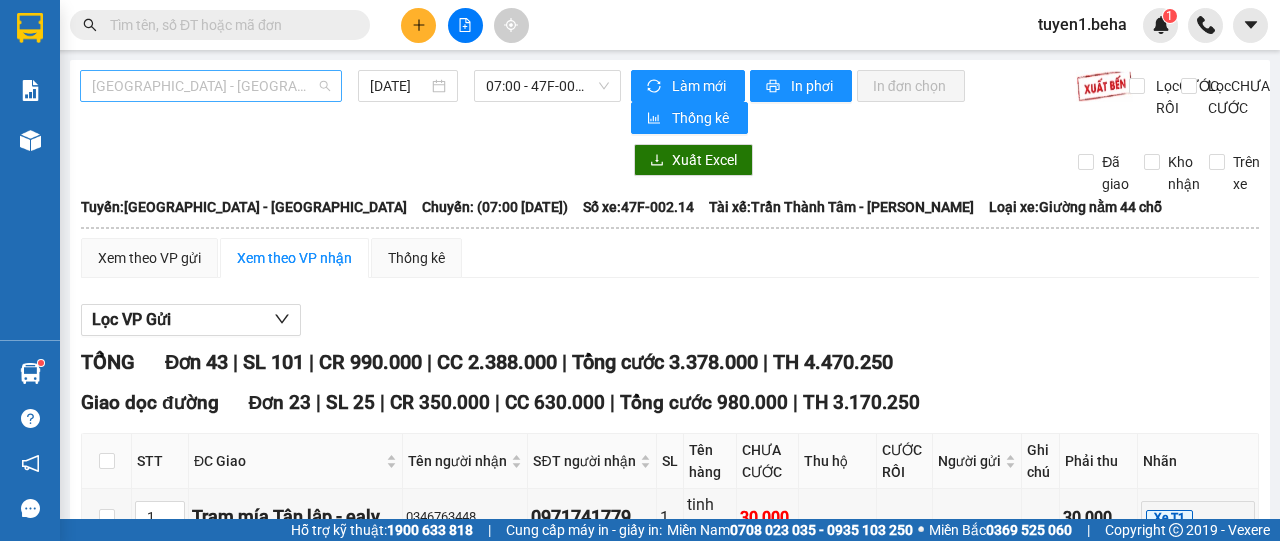 click on "[GEOGRAPHIC_DATA] - [GEOGRAPHIC_DATA]" at bounding box center (211, 86) 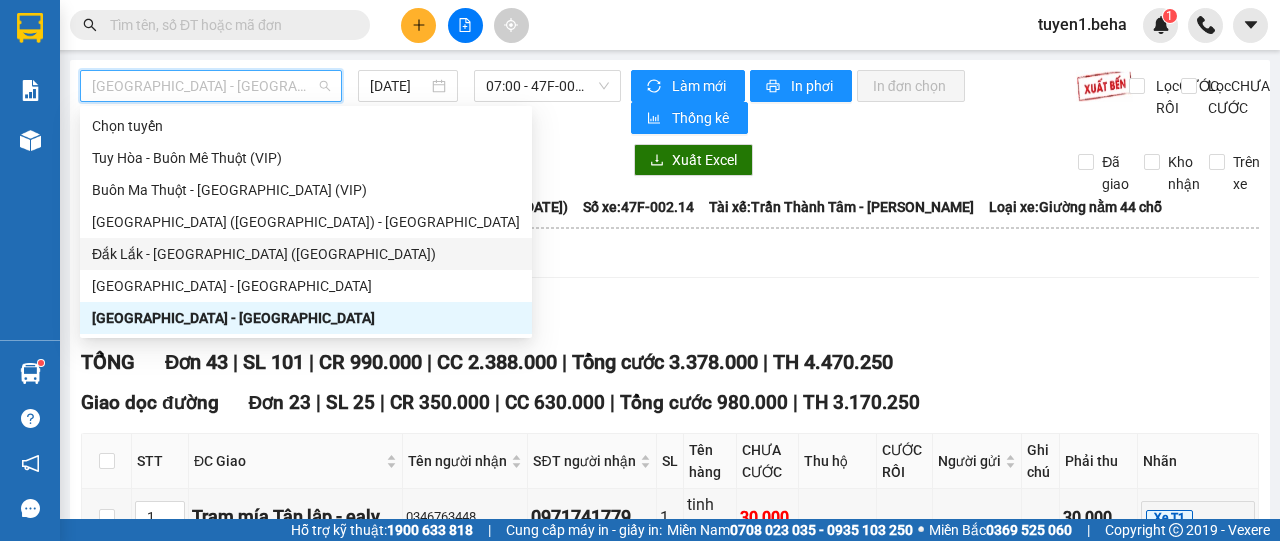 click on "Đắk Lắk - [GEOGRAPHIC_DATA] ([GEOGRAPHIC_DATA])" at bounding box center [306, 254] 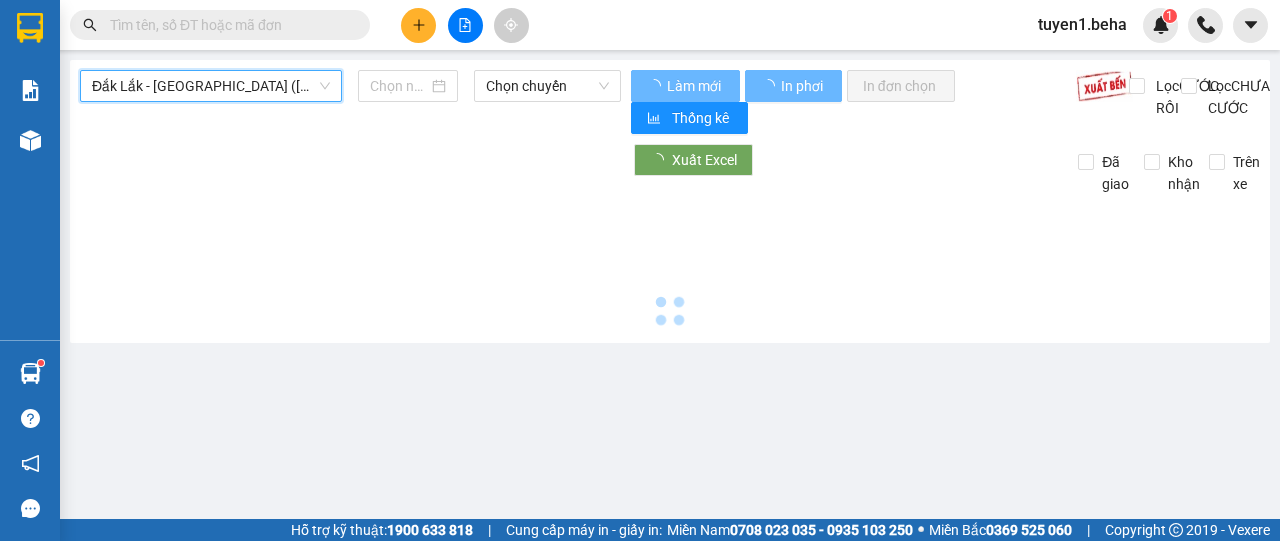 type on "[DATE]" 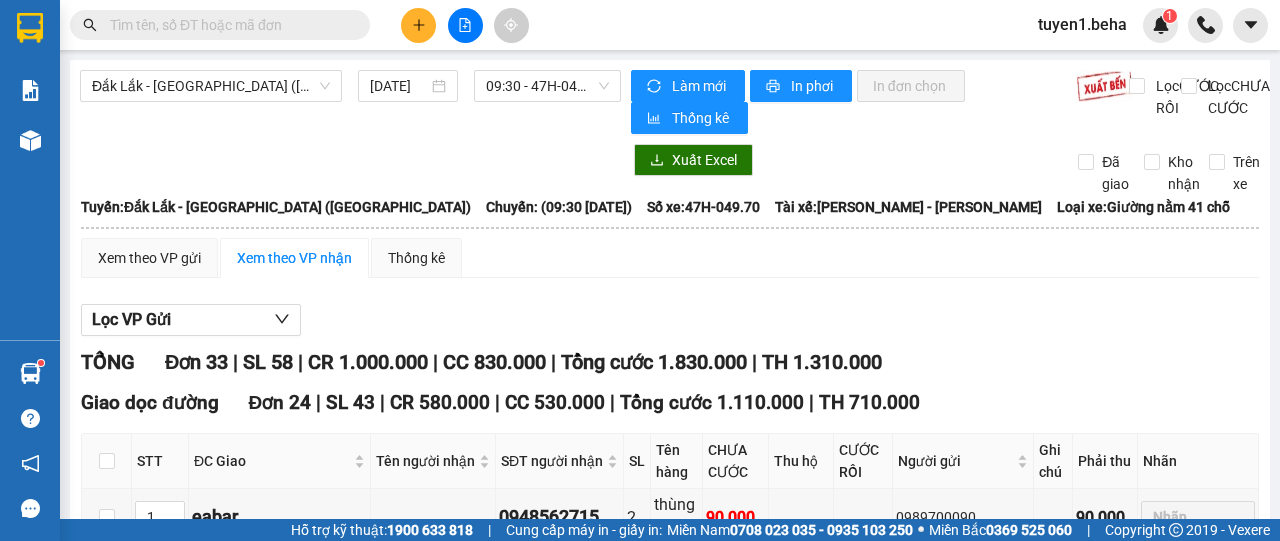 click on "[GEOGRAPHIC_DATA] - [GEOGRAPHIC_DATA] ([GEOGRAPHIC_DATA]) [DATE] 09:30     - 47H-049.70  Làm mới In phơi In đơn chọn Thống kê Lọc  CƯỚC RỒI Lọc  CHƯA CƯỚC Xuất Excel Đã giao Kho nhận Trên xe [GEOGRAPHIC_DATA] ([GEOGRAPHIC_DATA])   0914064691   294 [PERSON_NAME], P.Tân Lập PHƠI HÀNG 14:30 [DATE] [GEOGRAPHIC_DATA]:  [GEOGRAPHIC_DATA] - [GEOGRAPHIC_DATA] ([GEOGRAPHIC_DATA]) [GEOGRAPHIC_DATA]:   (09:30 [DATE]) Tài xế:  Lê Đình Phương - [GEOGRAPHIC_DATA] xe:  47H-049.70 Loại xe:  [GEOGRAPHIC_DATA] nằm 41 chỗ Tuyến:  [GEOGRAPHIC_DATA] - [GEOGRAPHIC_DATA] ([GEOGRAPHIC_DATA]) [GEOGRAPHIC_DATA]:   (09:30 [DATE]) Số xe:  47H-049.70 [GEOGRAPHIC_DATA]:  Lê Đình Phương - [GEOGRAPHIC_DATA] xe:  Giường nằm 41 chỗ Xem theo VP gửi Xem theo VP nhận Thống kê Lọc VP Gửi TỔNG Đơn   33 | SL   58 | CR   1.000.000 | CC   830.000 | Tổng cước   1.830.000 | TH   1.310.000 Giao dọc đường Đơn   24 | SL   43 | CR   580.000 | CC   530.000 | Tổng cước   1.110.000 | TH   710.000 STT ĐC Giao Tên người nhận SĐT người nhận SL" at bounding box center [670, 1369] 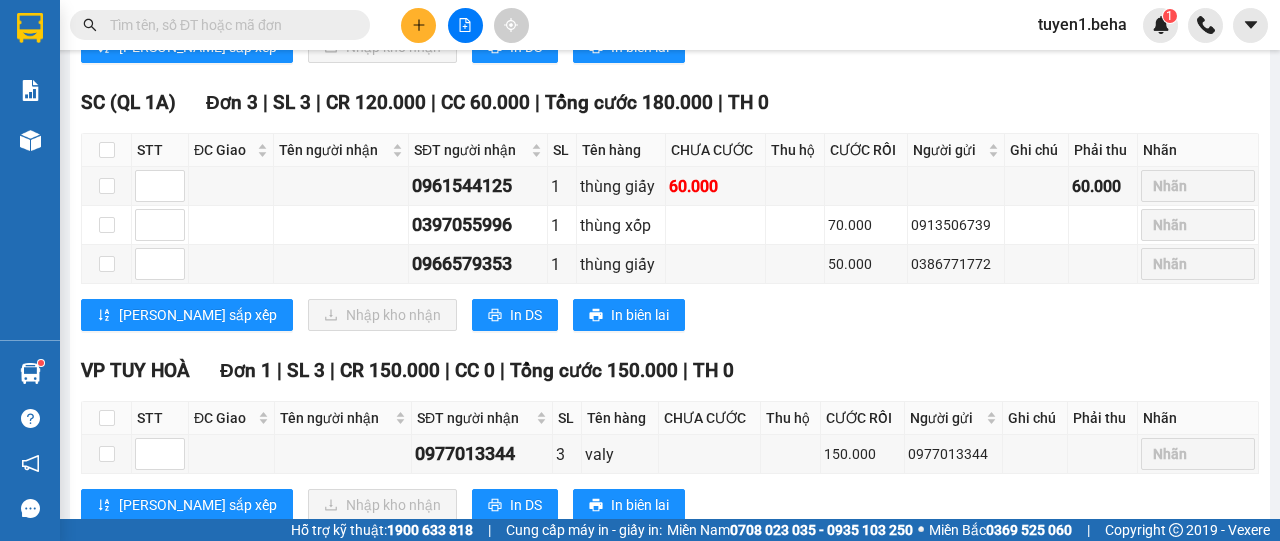 scroll, scrollTop: 2114, scrollLeft: 0, axis: vertical 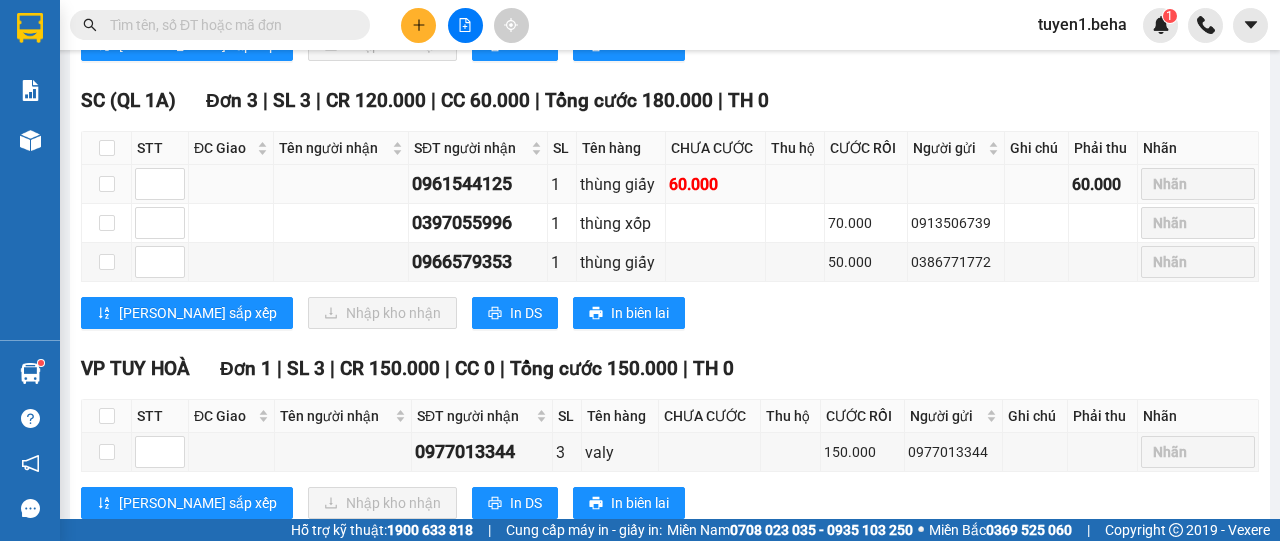 click at bounding box center [231, 184] 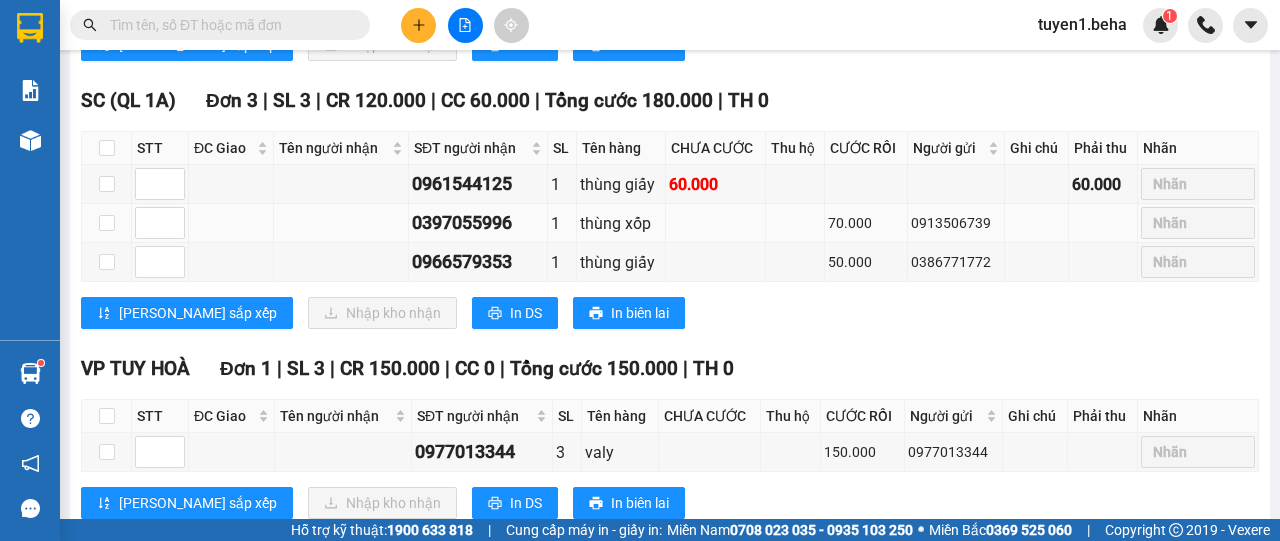 click at bounding box center (231, 223) 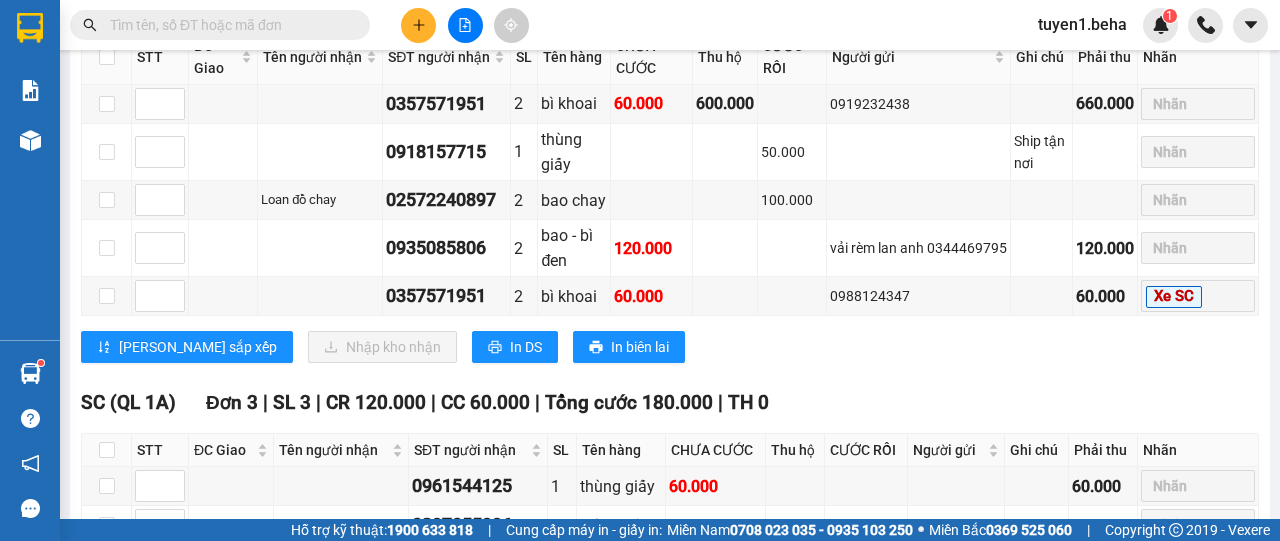 scroll, scrollTop: 1714, scrollLeft: 0, axis: vertical 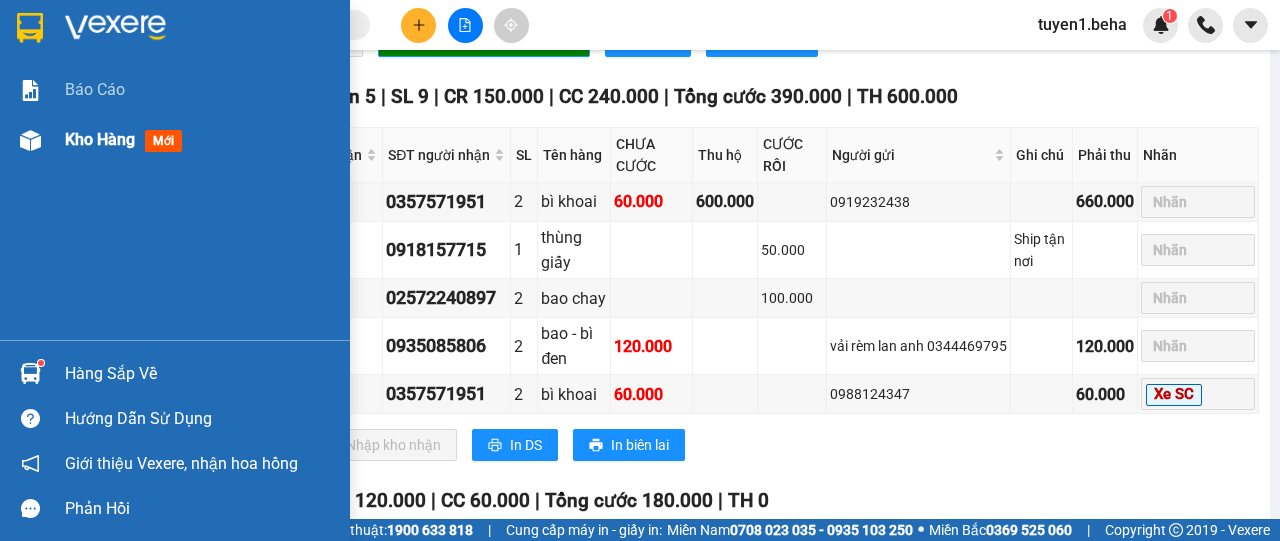 click on "Kho hàng" at bounding box center [100, 139] 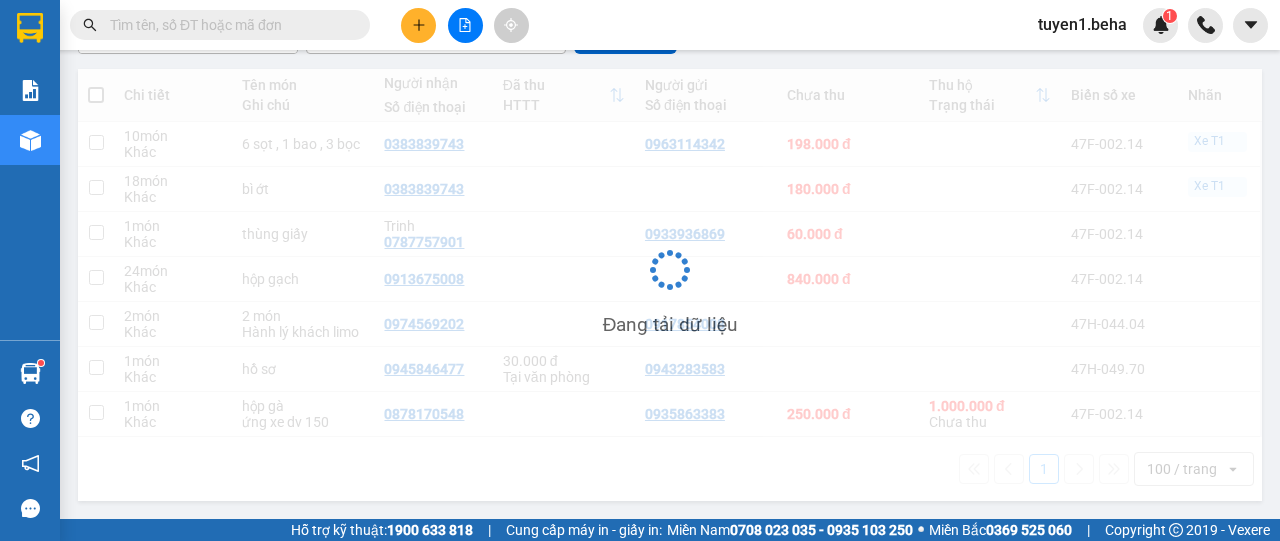 scroll, scrollTop: 214, scrollLeft: 0, axis: vertical 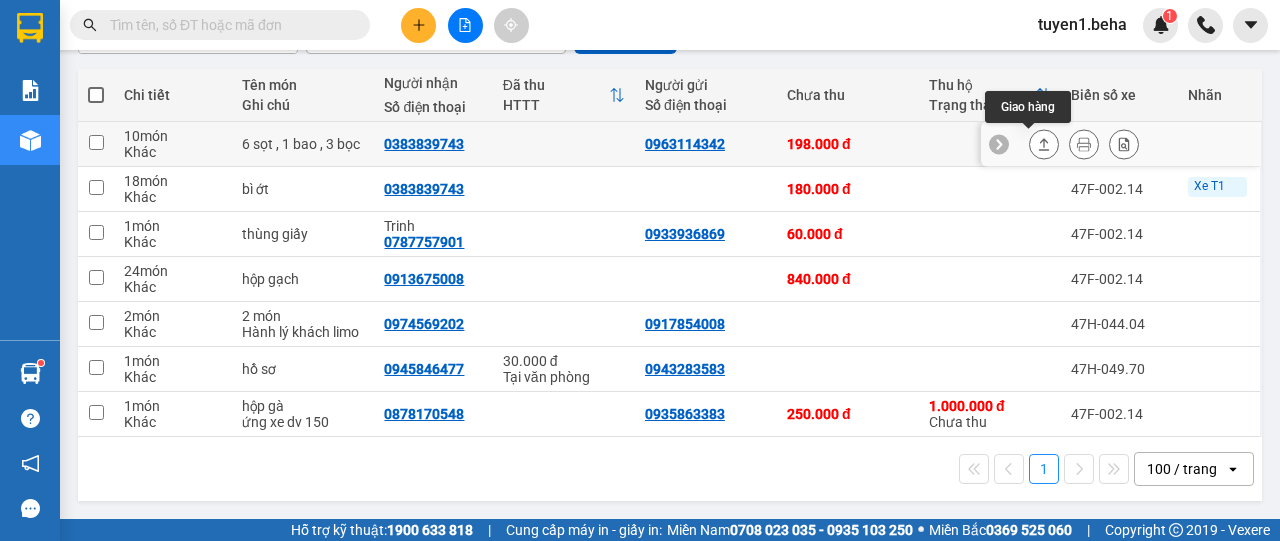 click 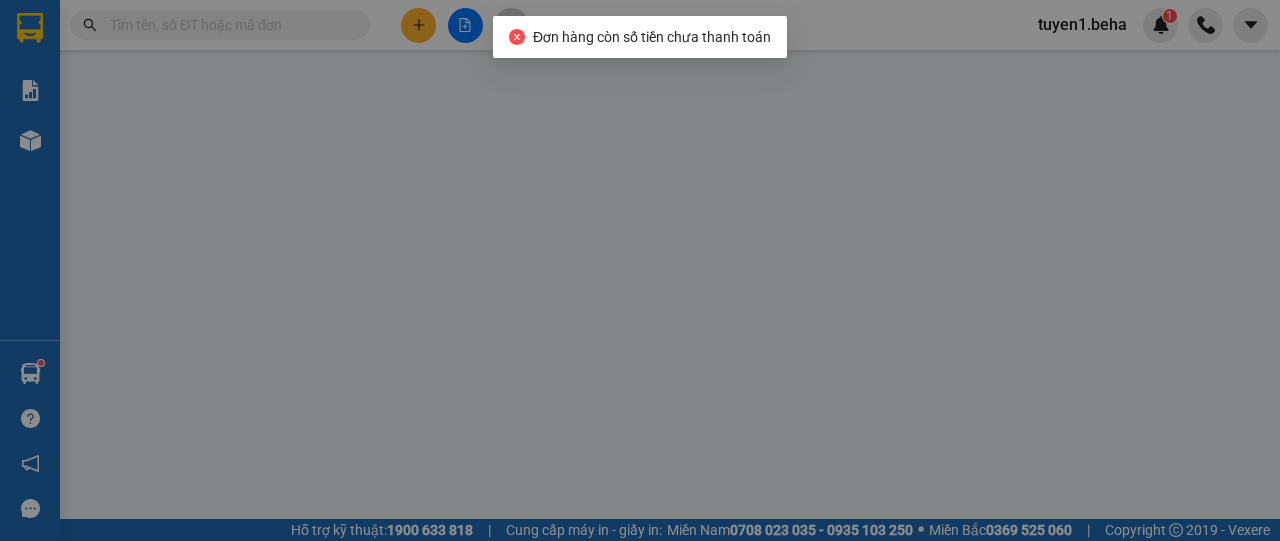 type on "0963114342" 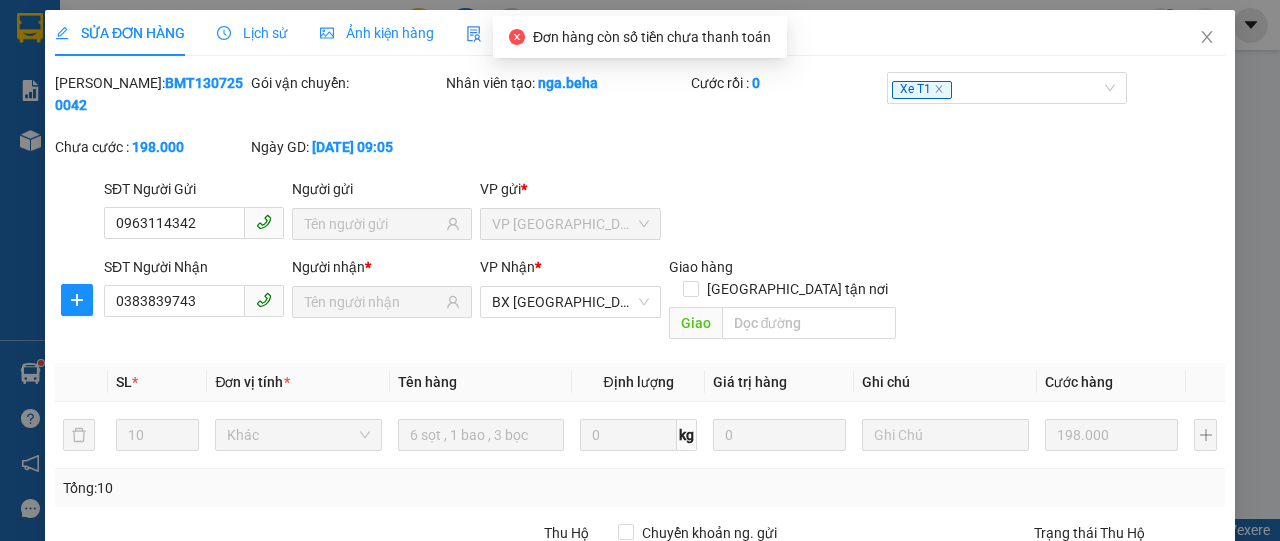 scroll, scrollTop: 0, scrollLeft: 0, axis: both 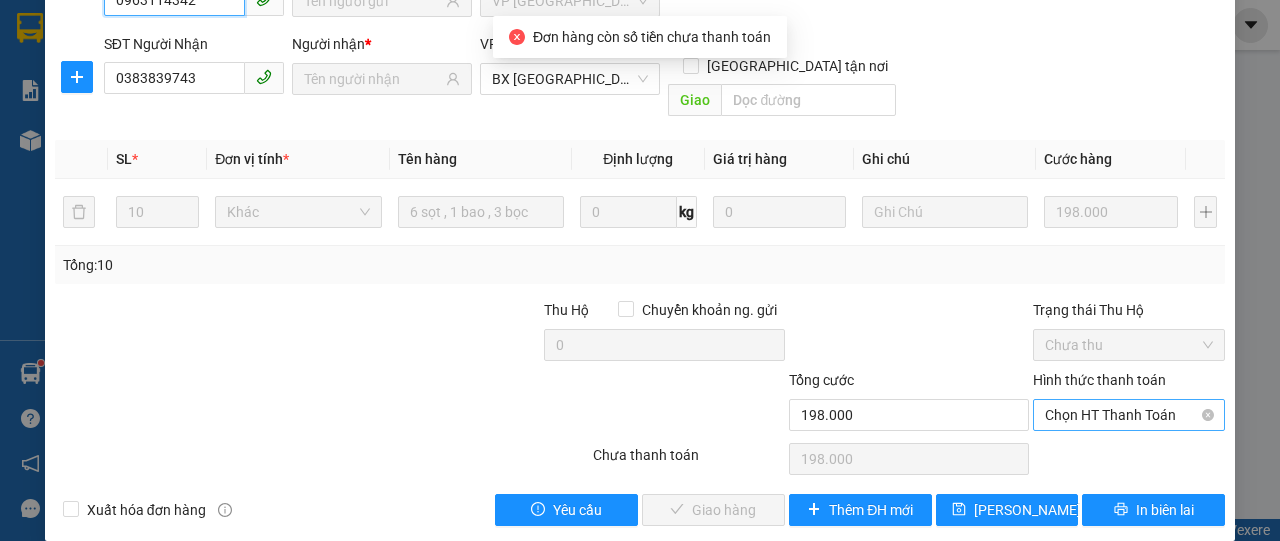 click on "Chọn HT Thanh Toán" at bounding box center (1129, 415) 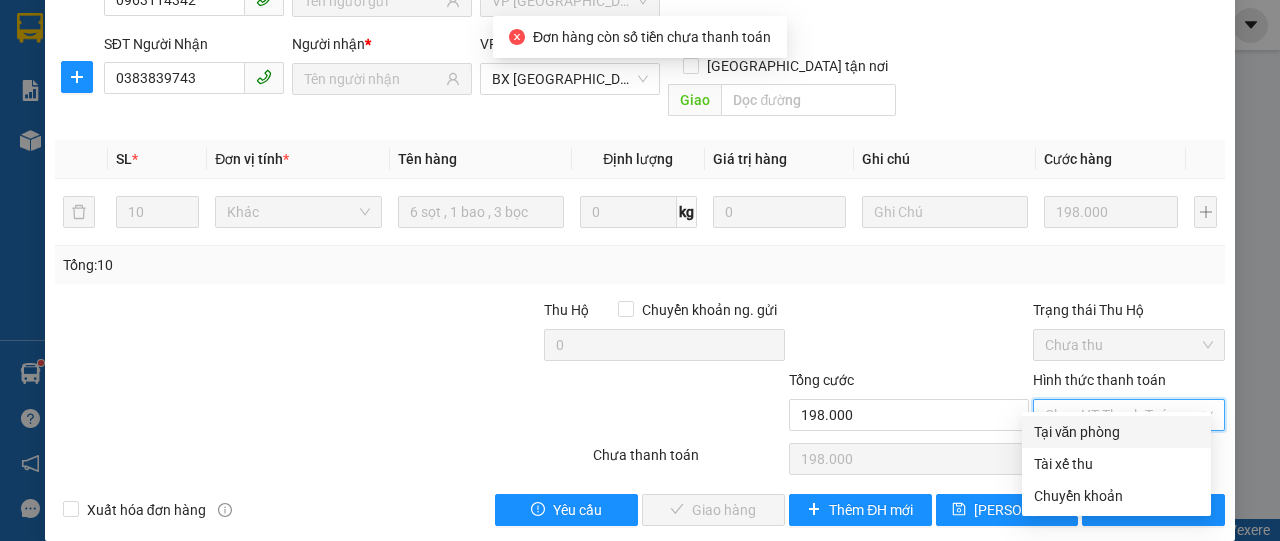 click on "Tại văn phòng" at bounding box center (1116, 432) 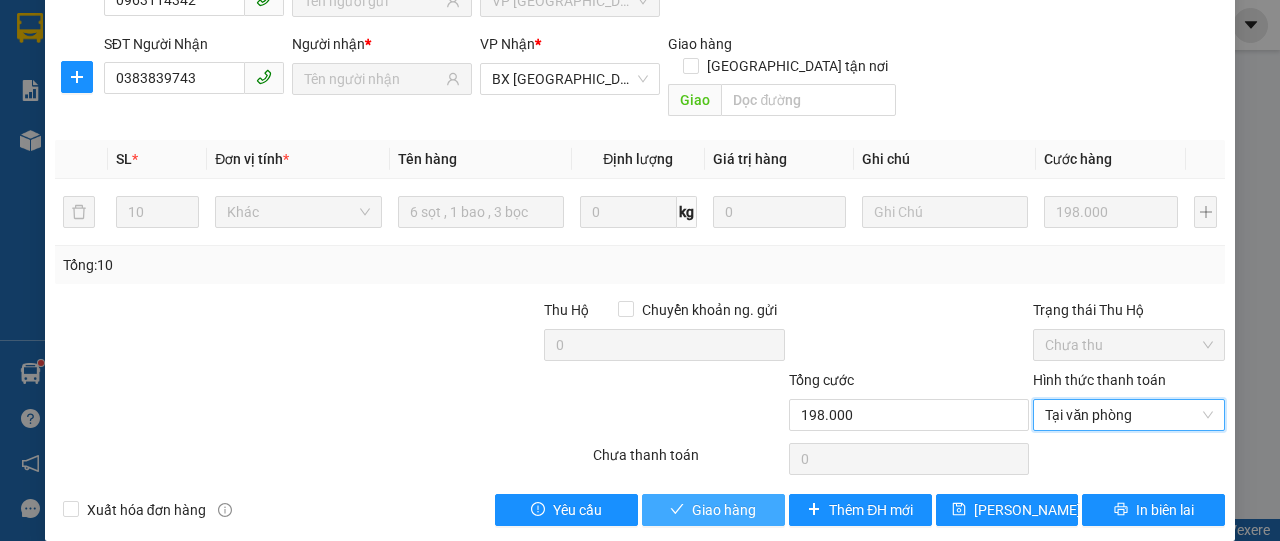 click 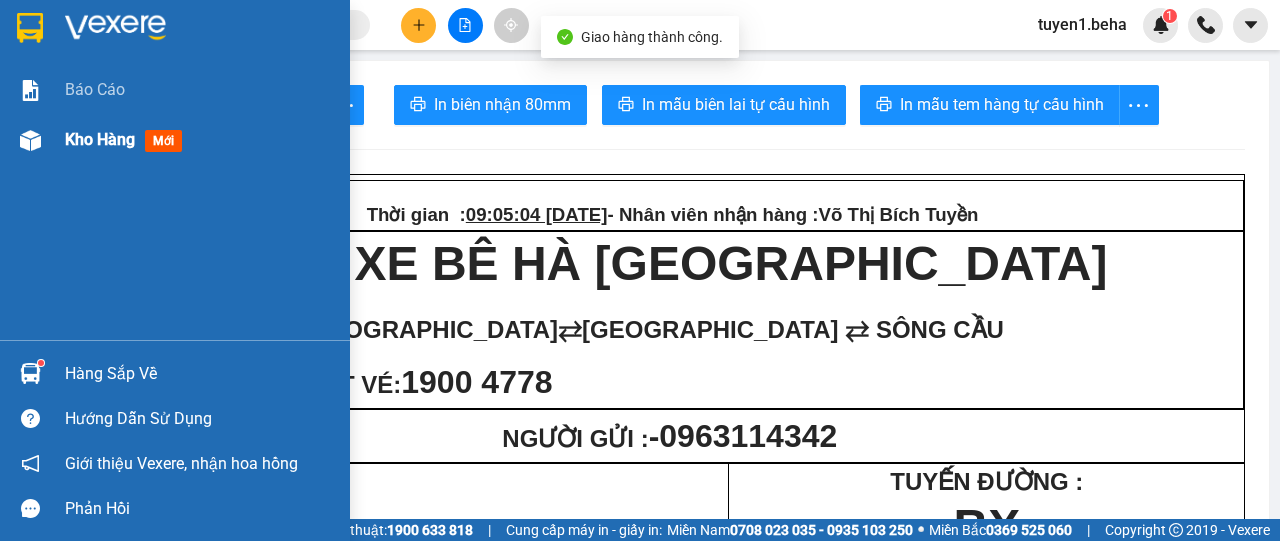 click on "Kho hàng" at bounding box center [100, 139] 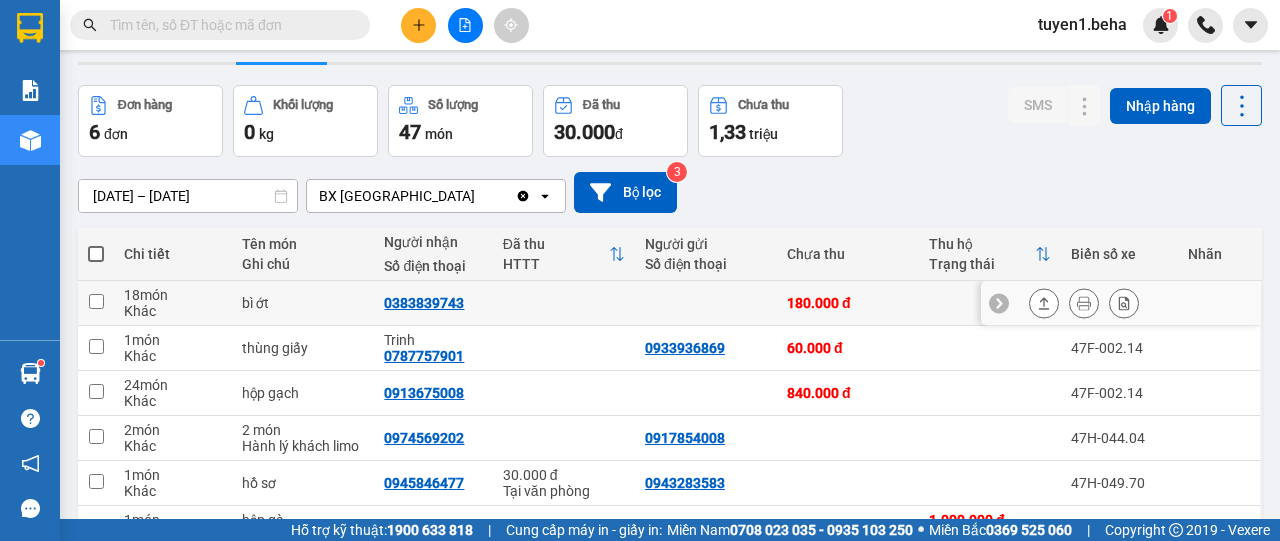 scroll, scrollTop: 100, scrollLeft: 0, axis: vertical 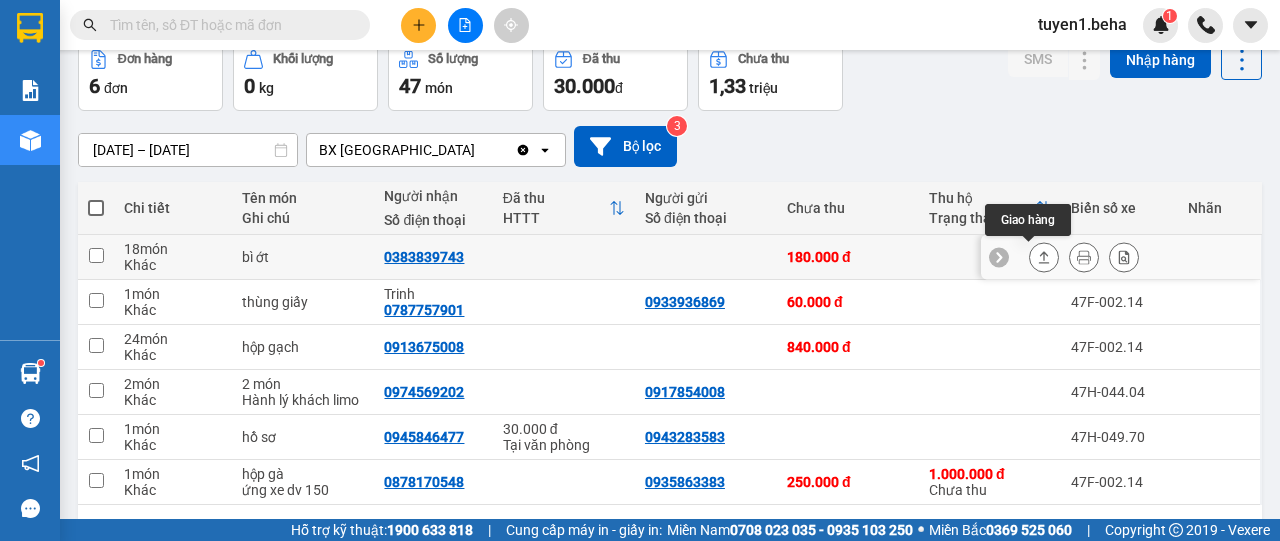 click 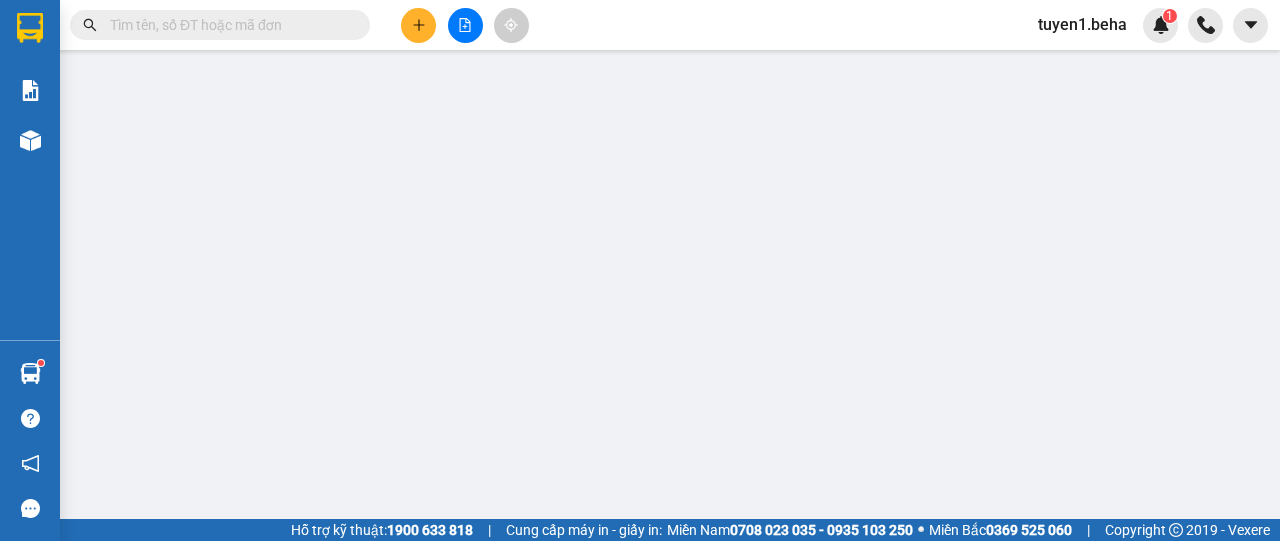 scroll, scrollTop: 0, scrollLeft: 0, axis: both 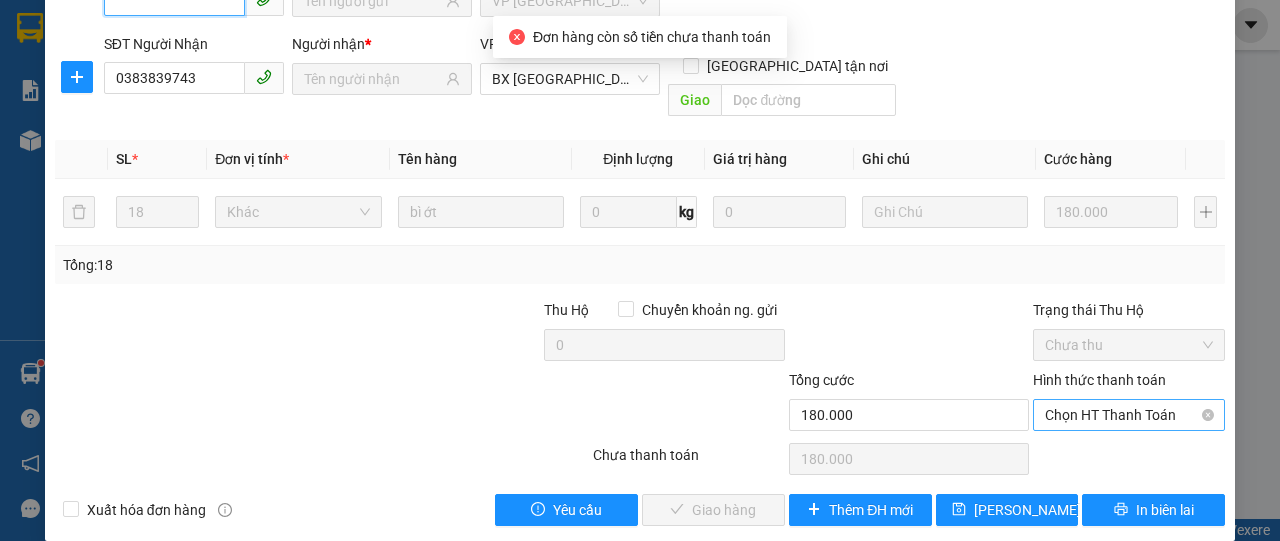 click on "Chọn HT Thanh Toán" at bounding box center (1129, 415) 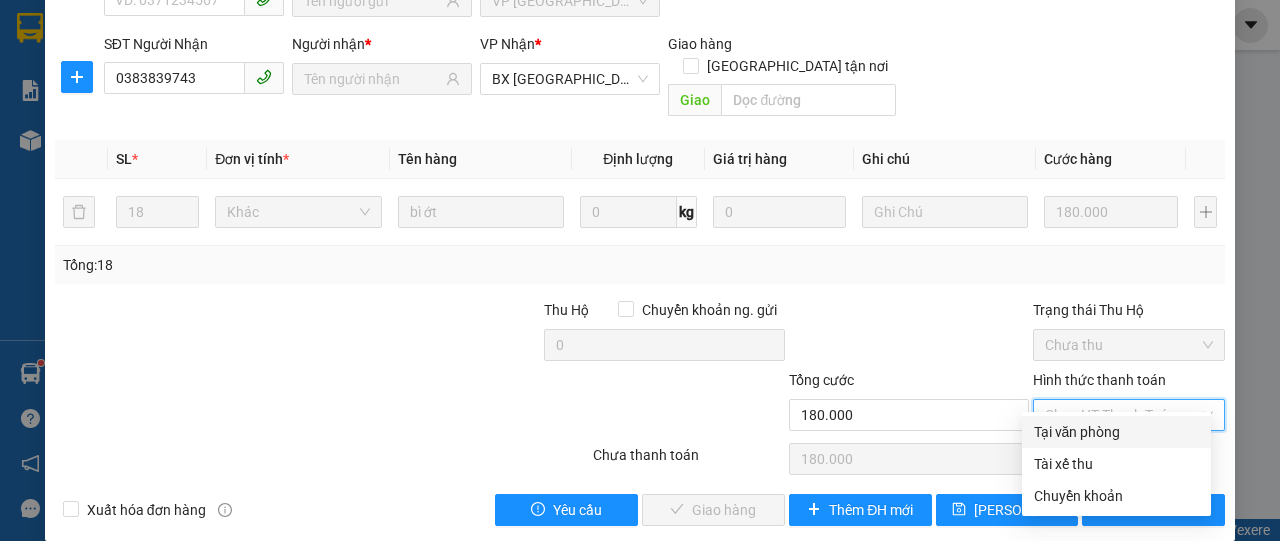 click on "Tại văn phòng" at bounding box center [1116, 432] 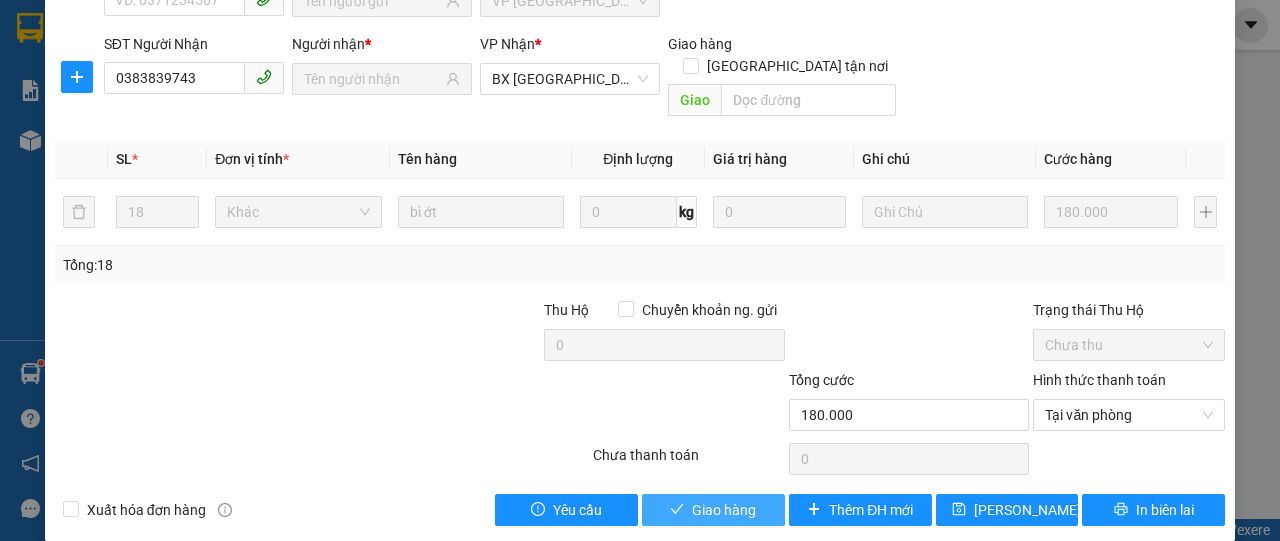click on "Giao hàng" at bounding box center [713, 510] 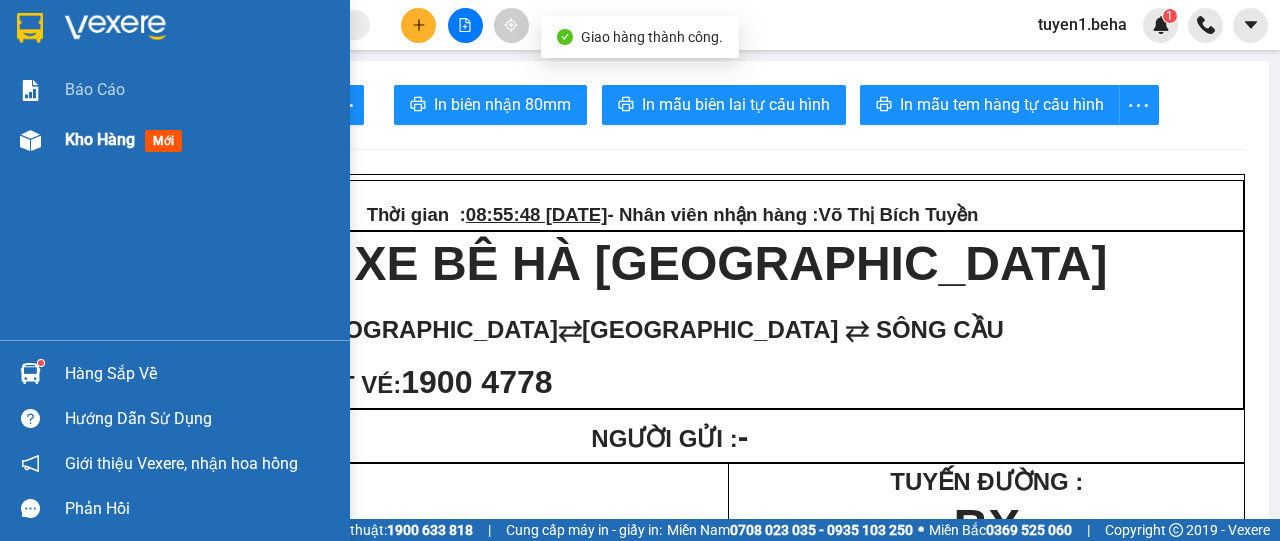 click on "Kho hàng" at bounding box center (100, 139) 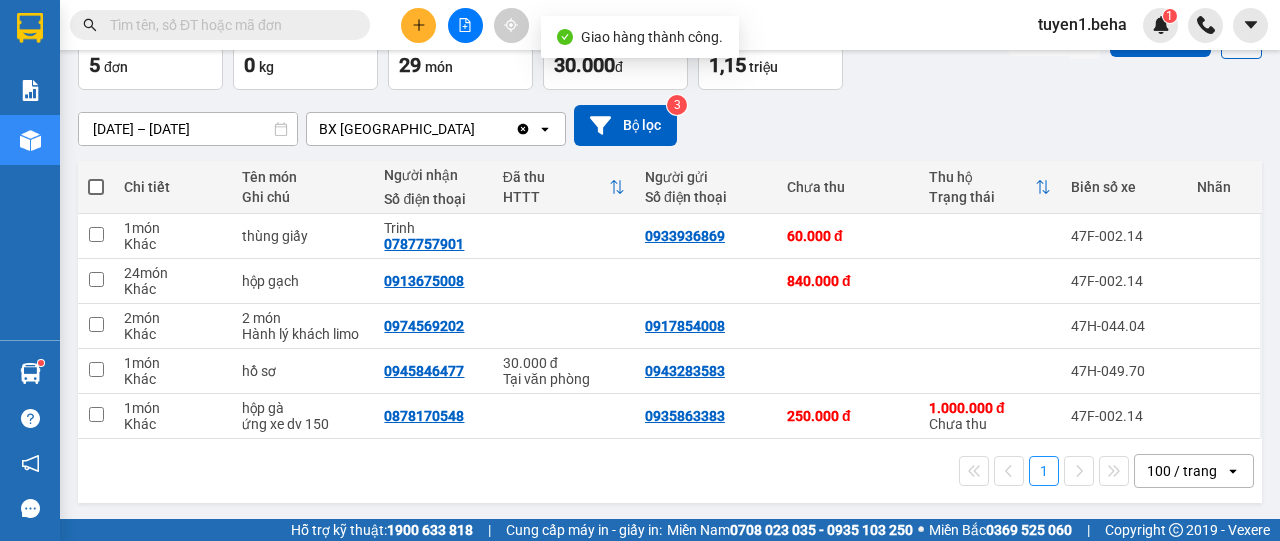 scroll, scrollTop: 123, scrollLeft: 0, axis: vertical 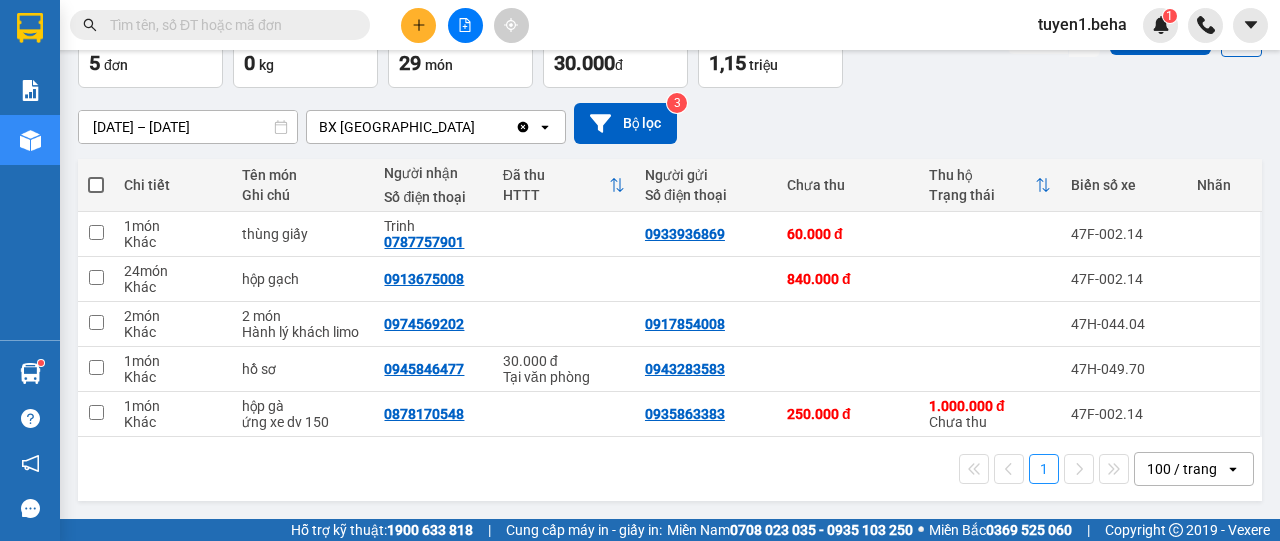 click on "1 100 / trang open" at bounding box center [670, 469] 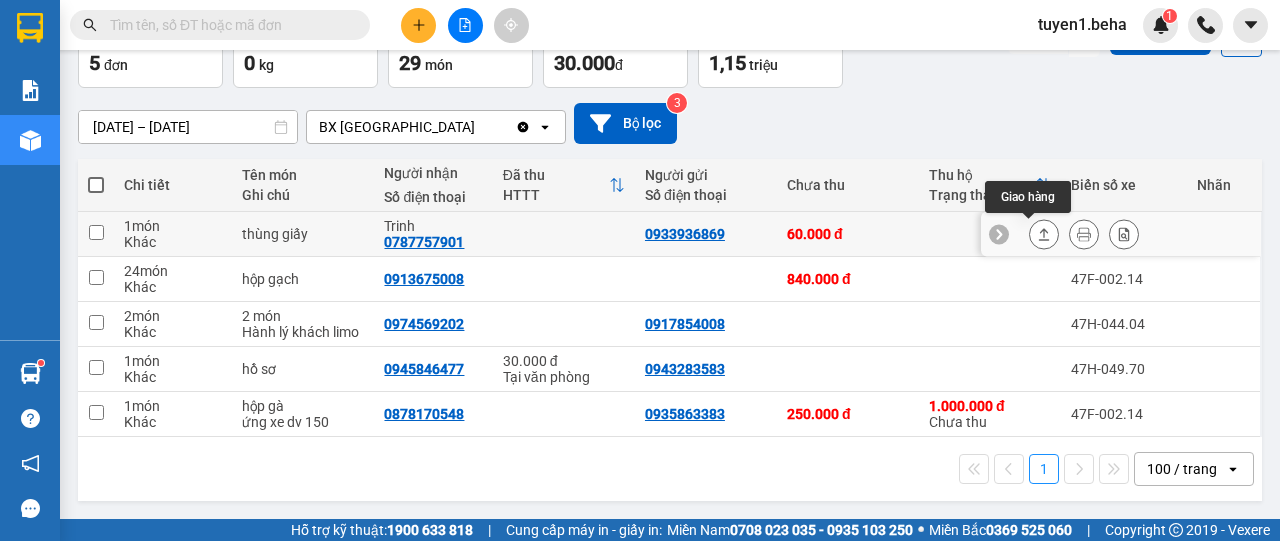 click 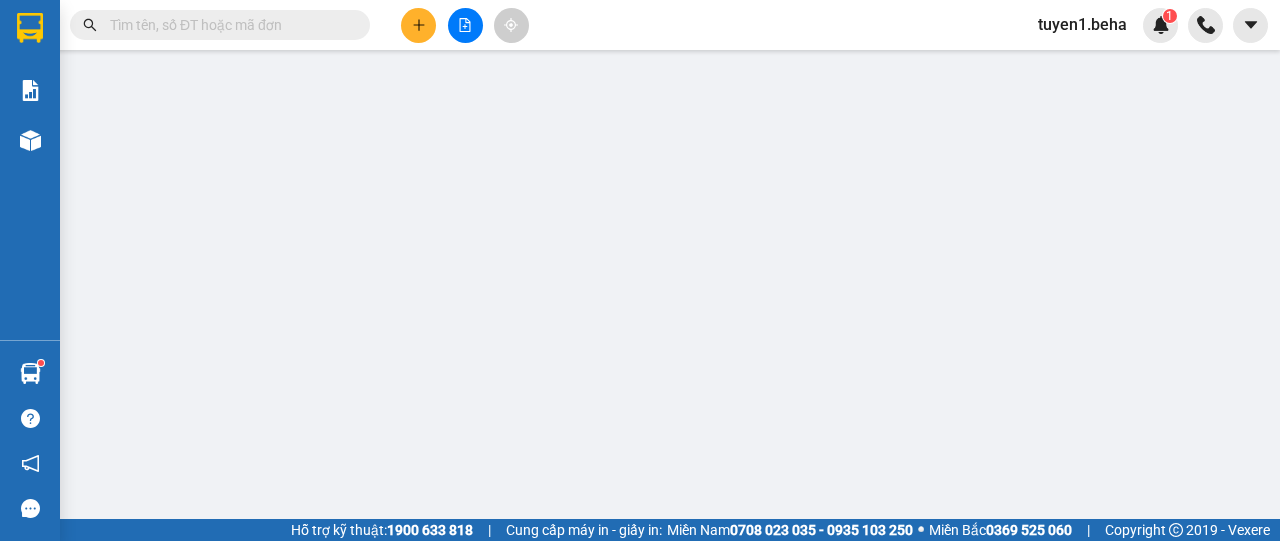 scroll, scrollTop: 0, scrollLeft: 0, axis: both 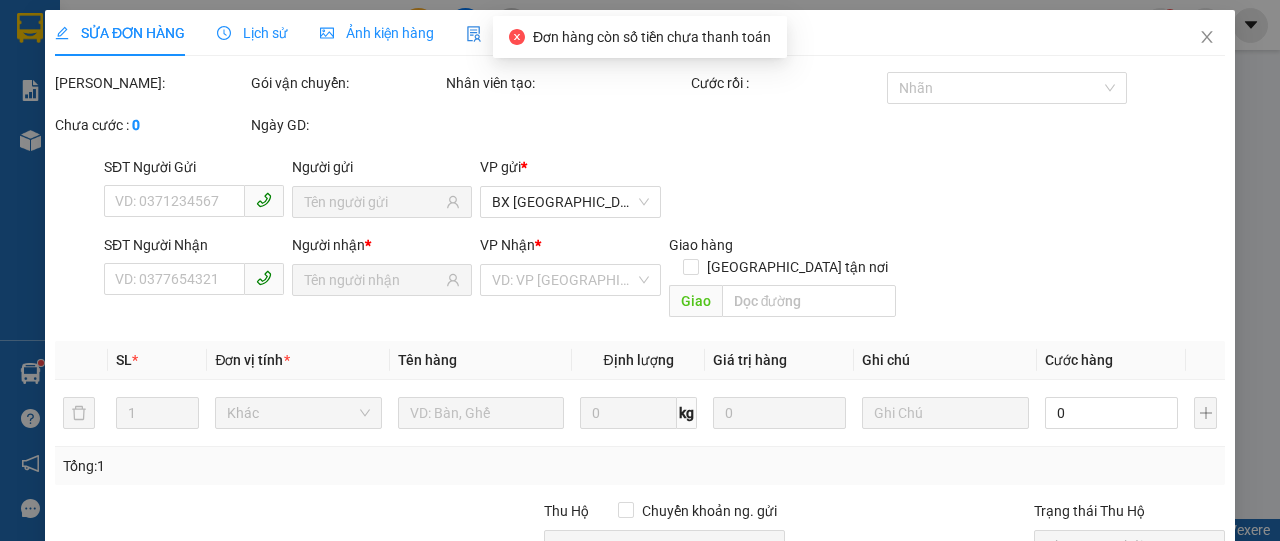type on "0933936869" 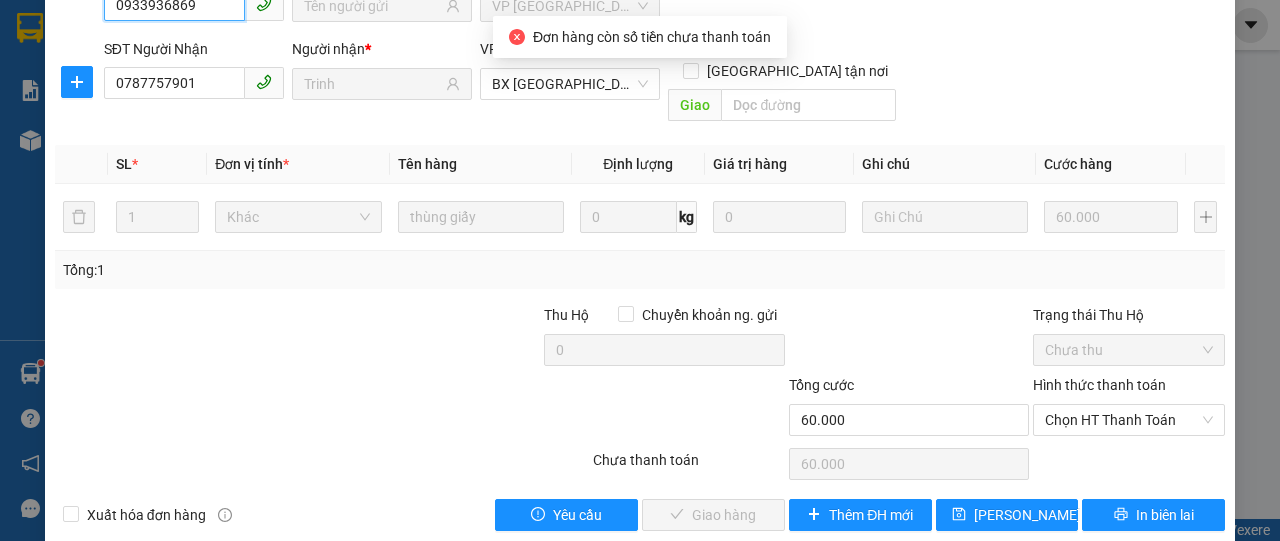 scroll, scrollTop: 223, scrollLeft: 0, axis: vertical 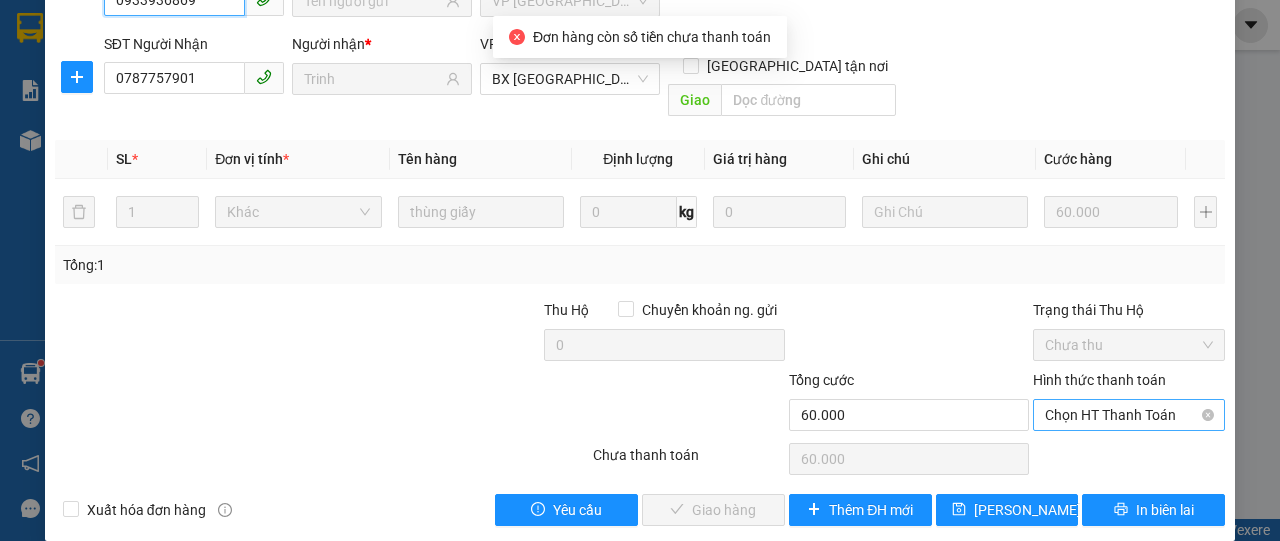 click on "Chọn HT Thanh Toán" at bounding box center [1129, 415] 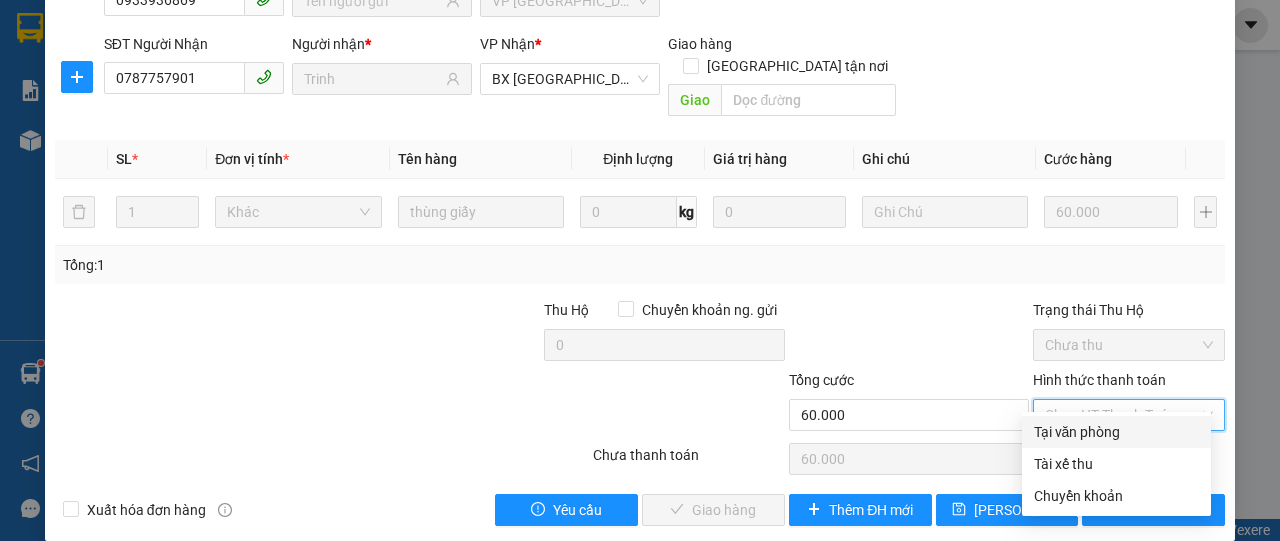 click on "Tại văn phòng" at bounding box center (1116, 432) 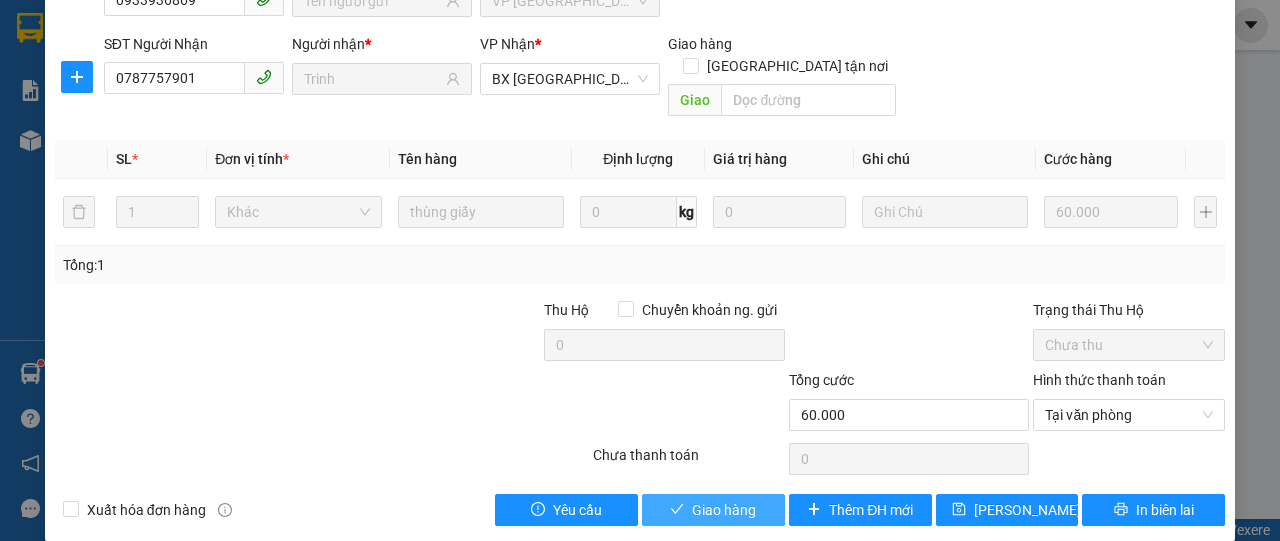 click 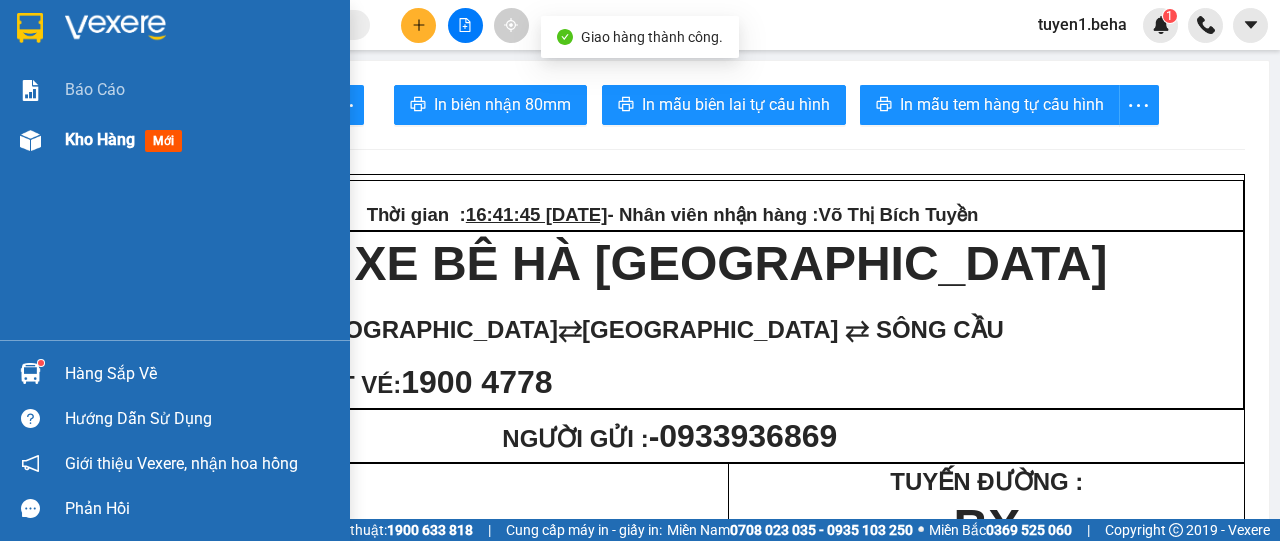 click on "Kho hàng" at bounding box center (100, 139) 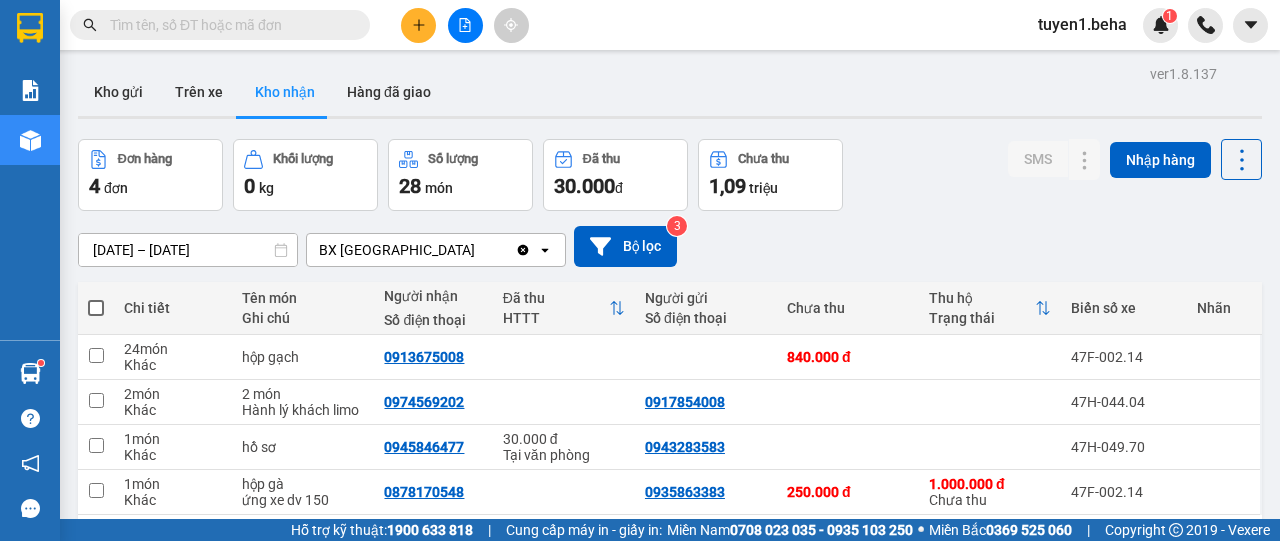 scroll, scrollTop: 92, scrollLeft: 0, axis: vertical 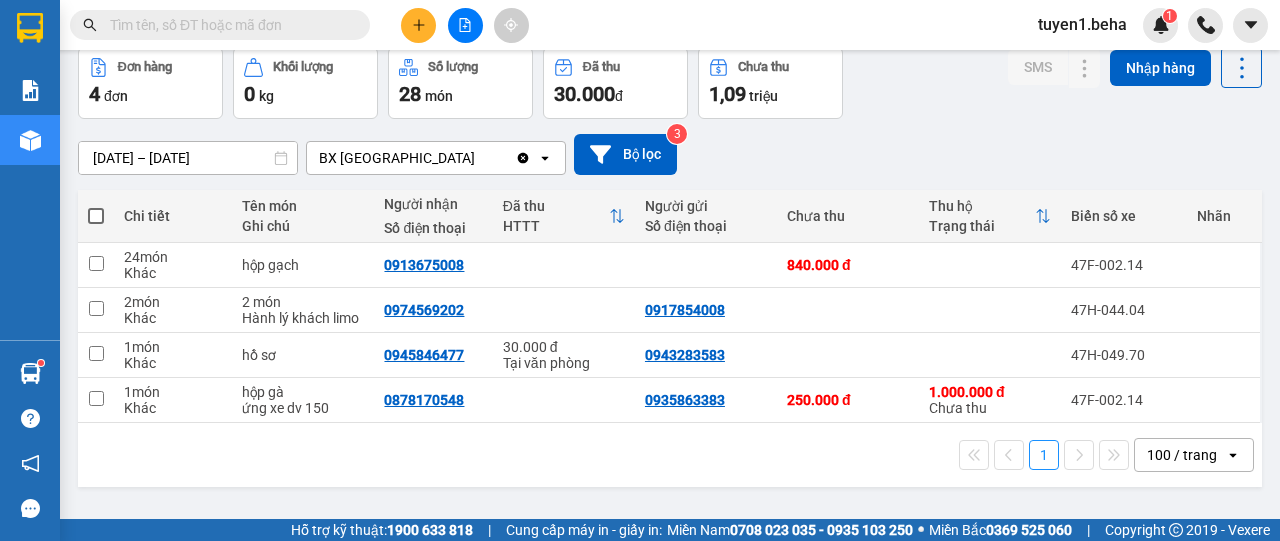 click on "1 100 / trang open" at bounding box center [670, 455] 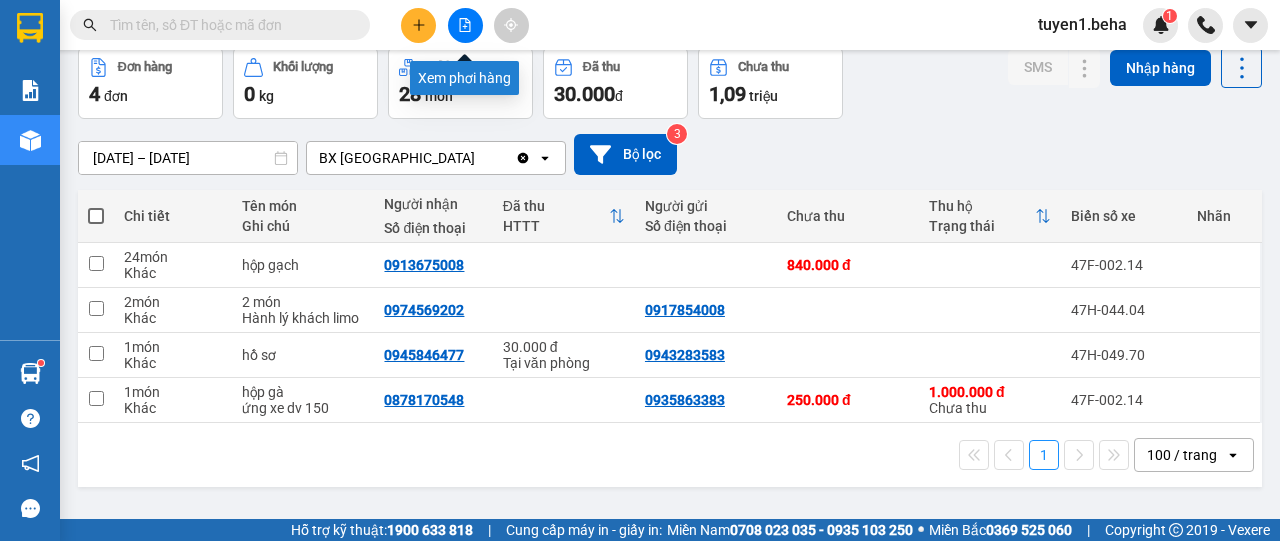 click 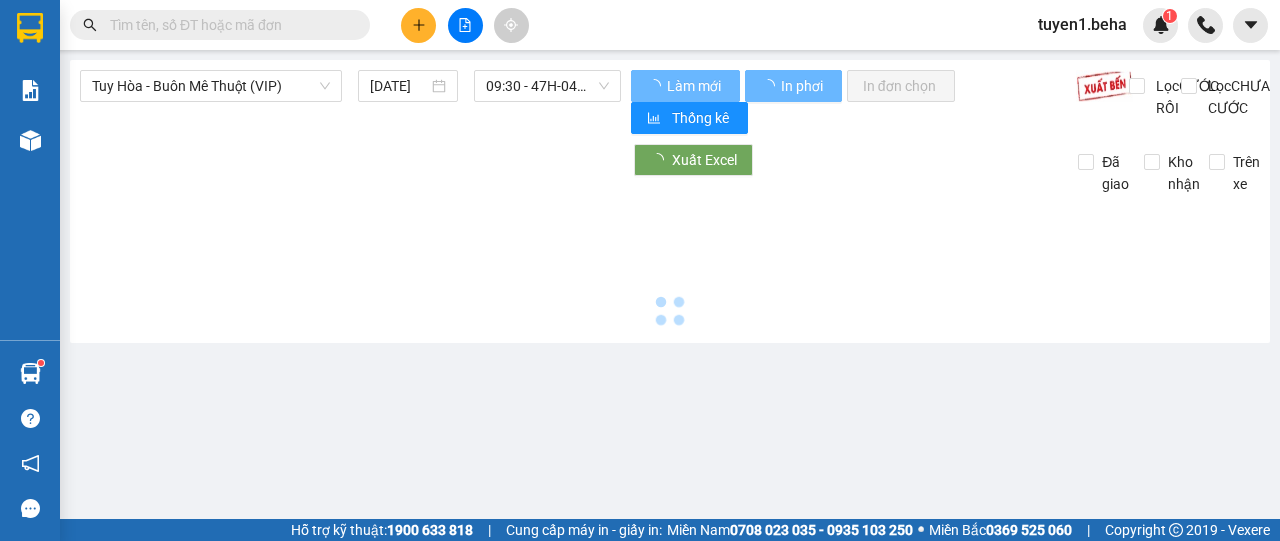 scroll, scrollTop: 0, scrollLeft: 0, axis: both 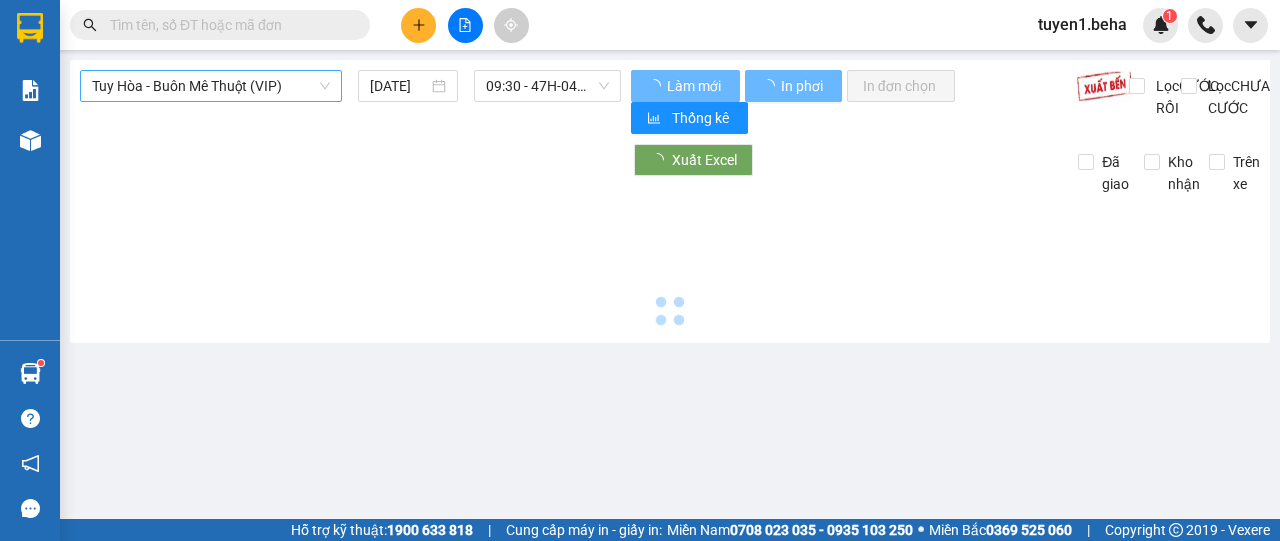 click on "Tuy Hòa - Buôn Mê Thuột (VIP)" at bounding box center [211, 86] 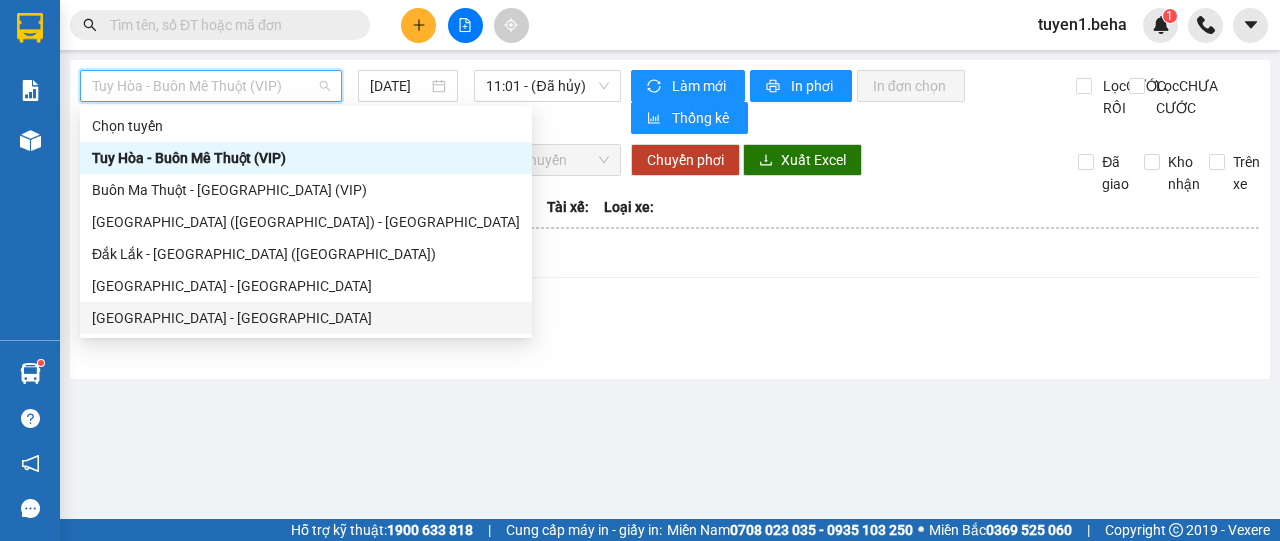click on "[GEOGRAPHIC_DATA] - [GEOGRAPHIC_DATA]" at bounding box center [306, 318] 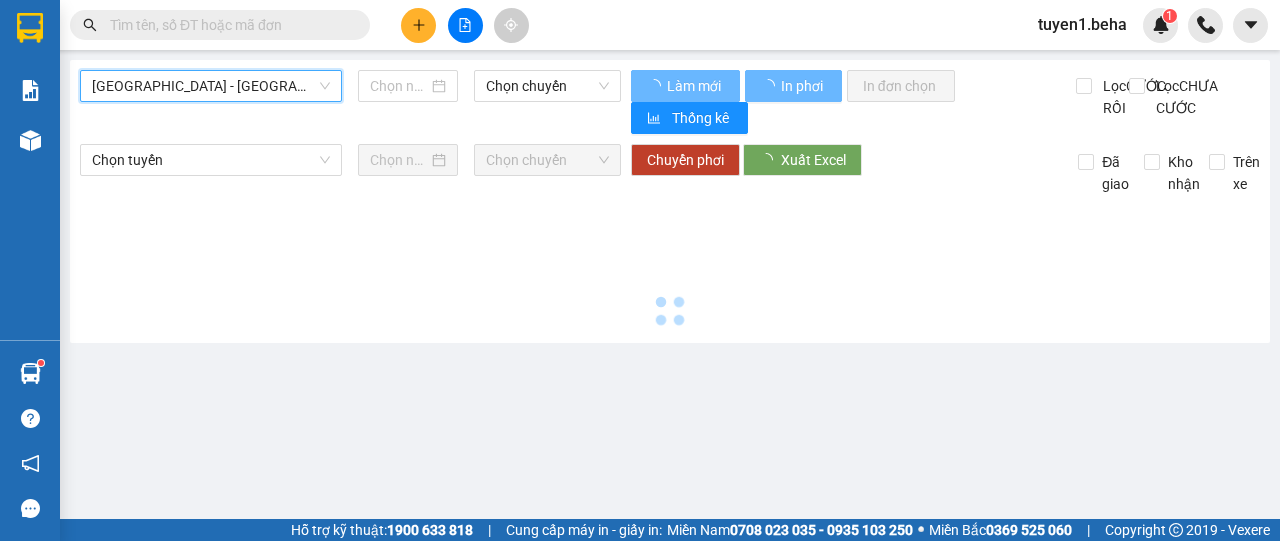 type on "[DATE]" 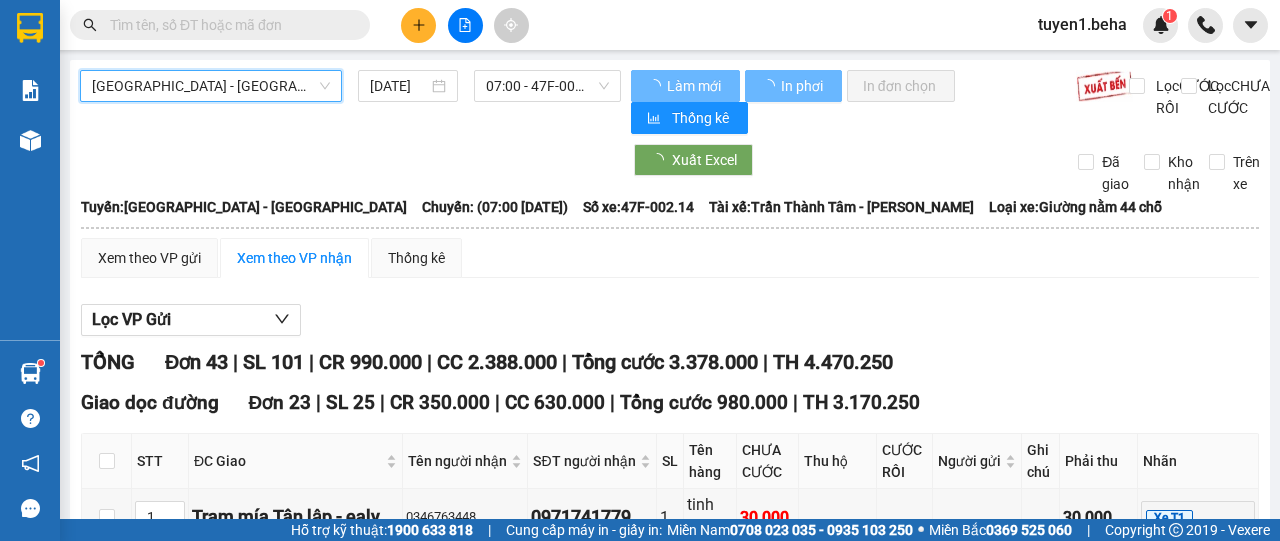 click on "[GEOGRAPHIC_DATA] - [GEOGRAPHIC_DATA]" at bounding box center (211, 86) 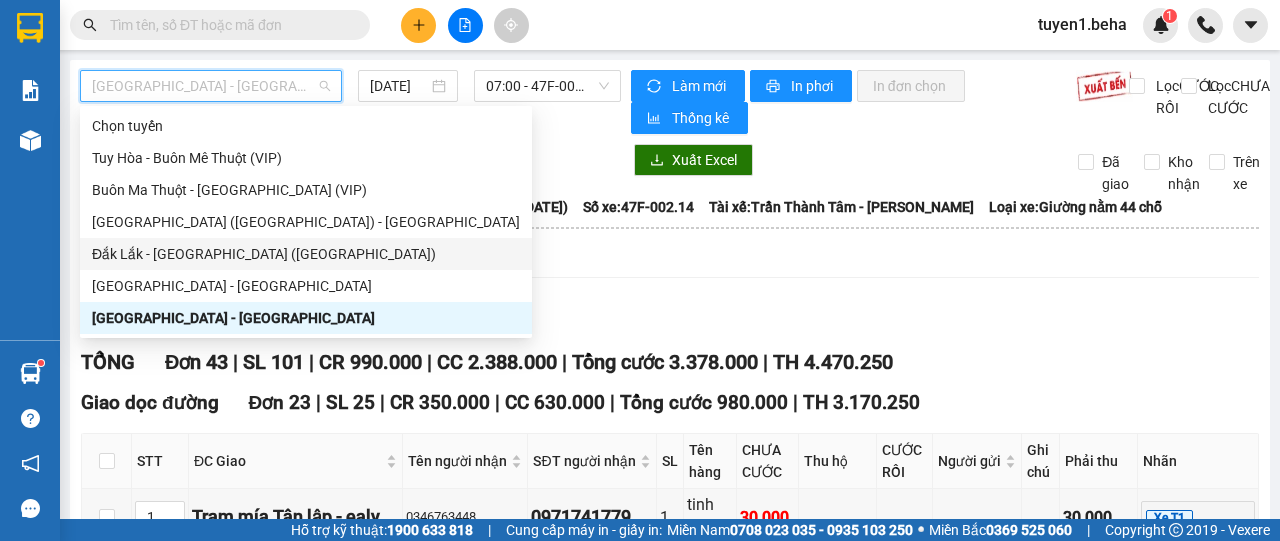 click on "Đắk Lắk - [GEOGRAPHIC_DATA] ([GEOGRAPHIC_DATA])" at bounding box center (306, 254) 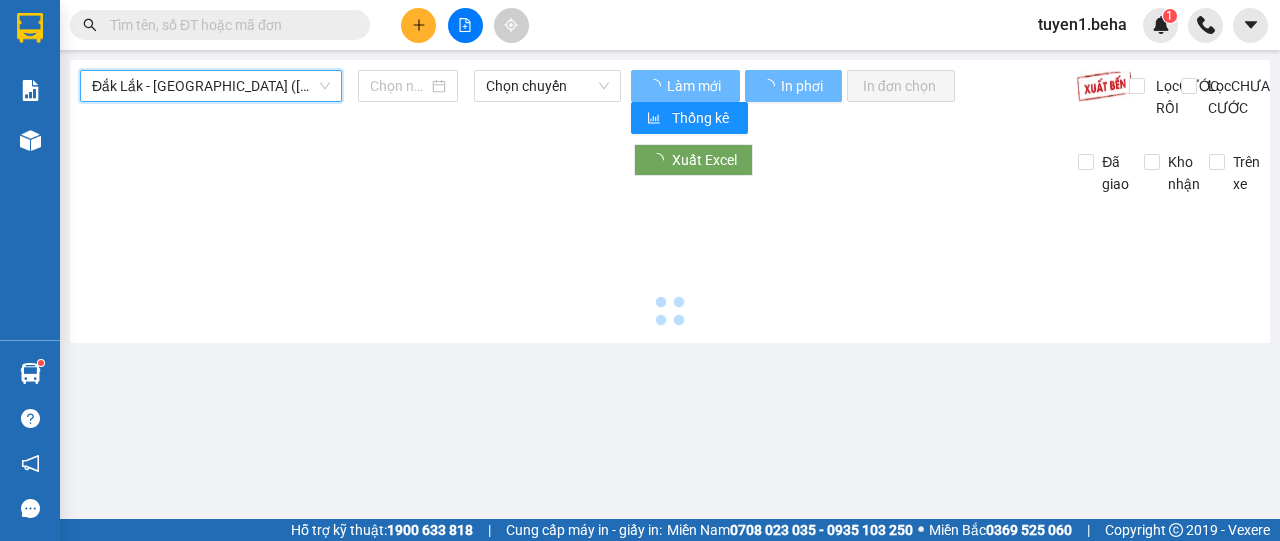 type on "[DATE]" 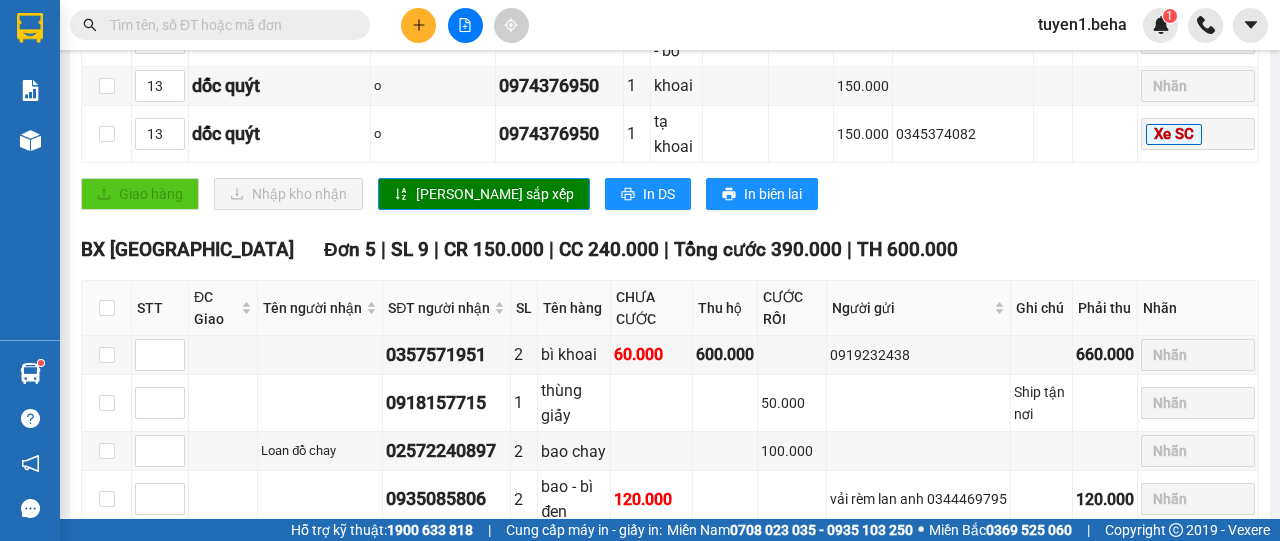 scroll, scrollTop: 1700, scrollLeft: 0, axis: vertical 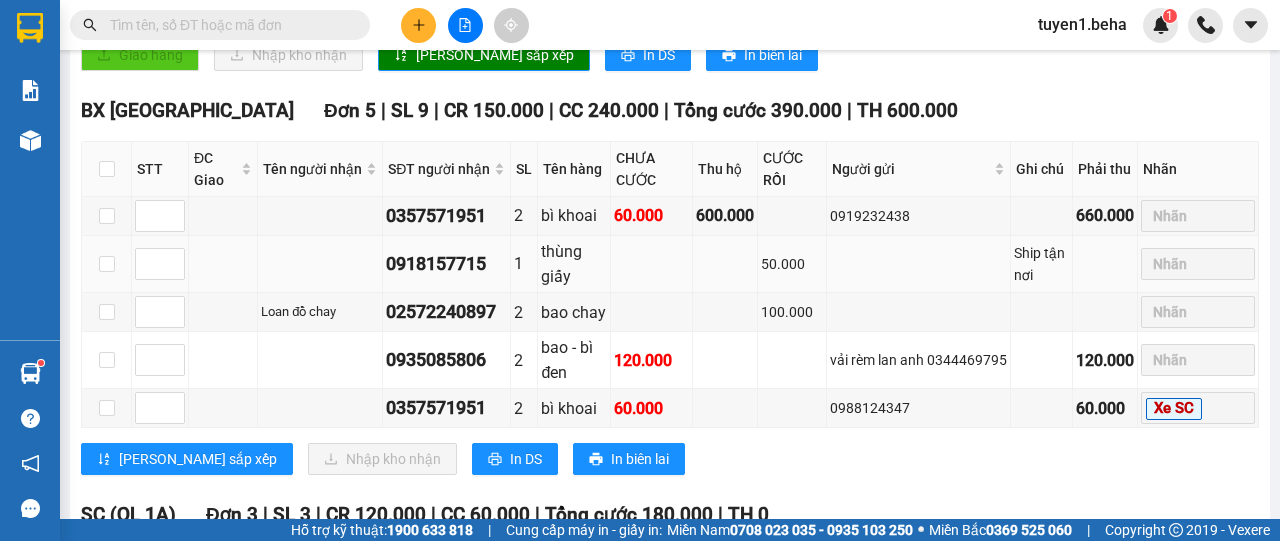 click at bounding box center [223, 264] 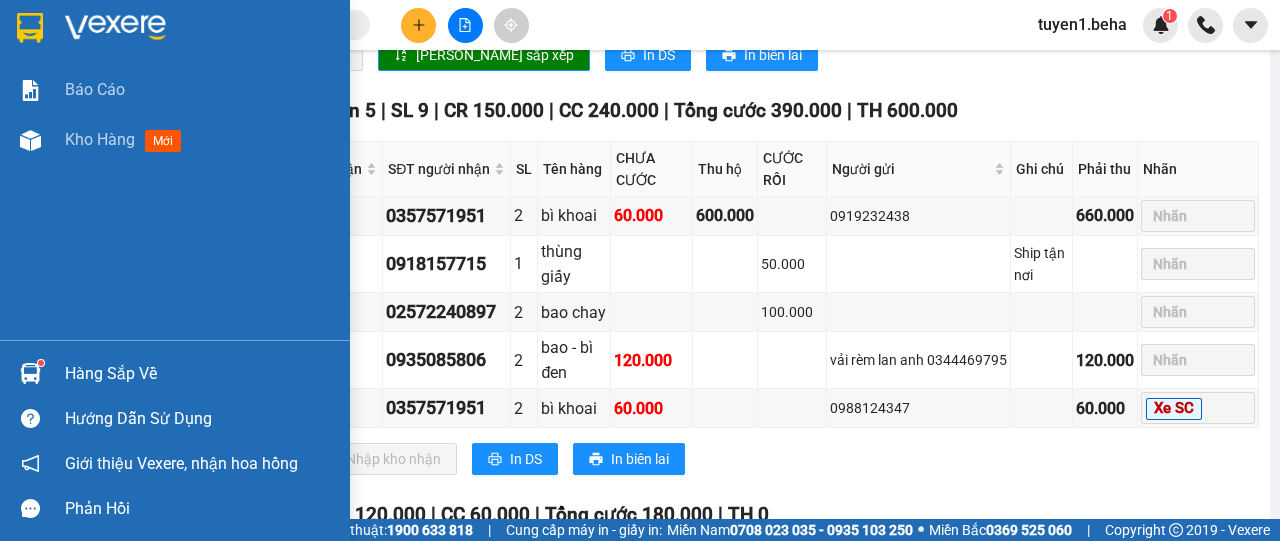 click on "Báo cáo     Kho hàng mới" at bounding box center [175, 202] 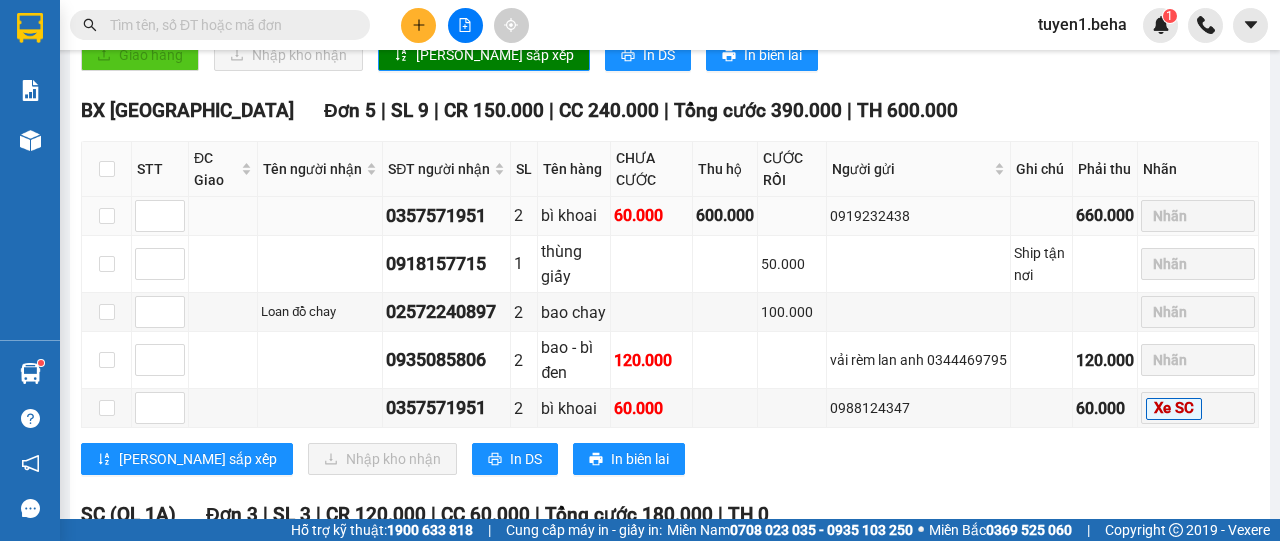 click at bounding box center [223, 216] 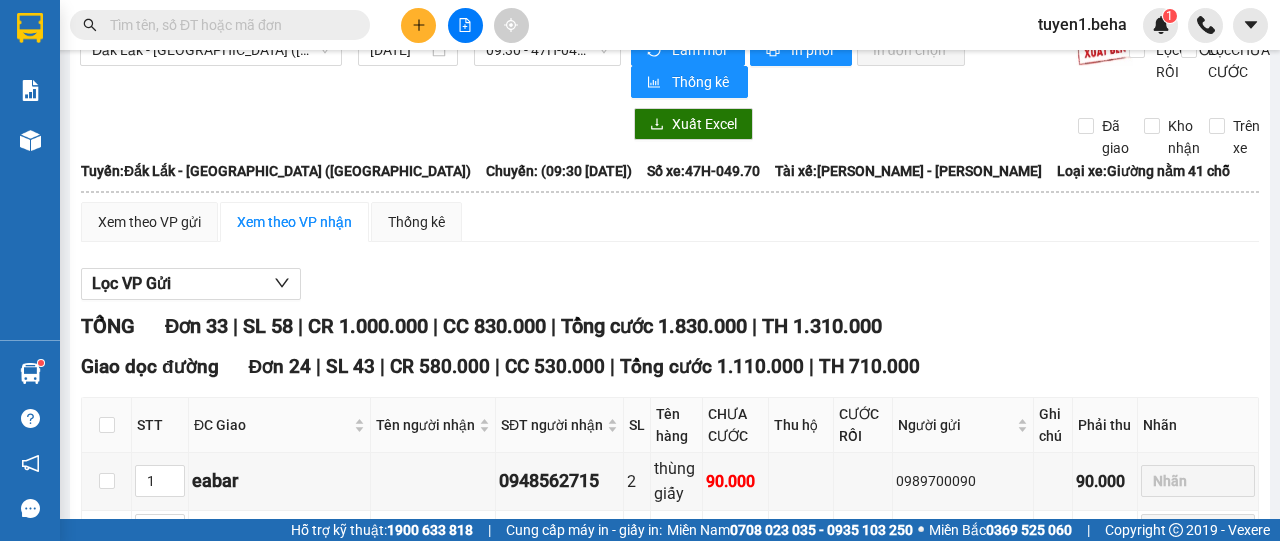 scroll, scrollTop: 0, scrollLeft: 0, axis: both 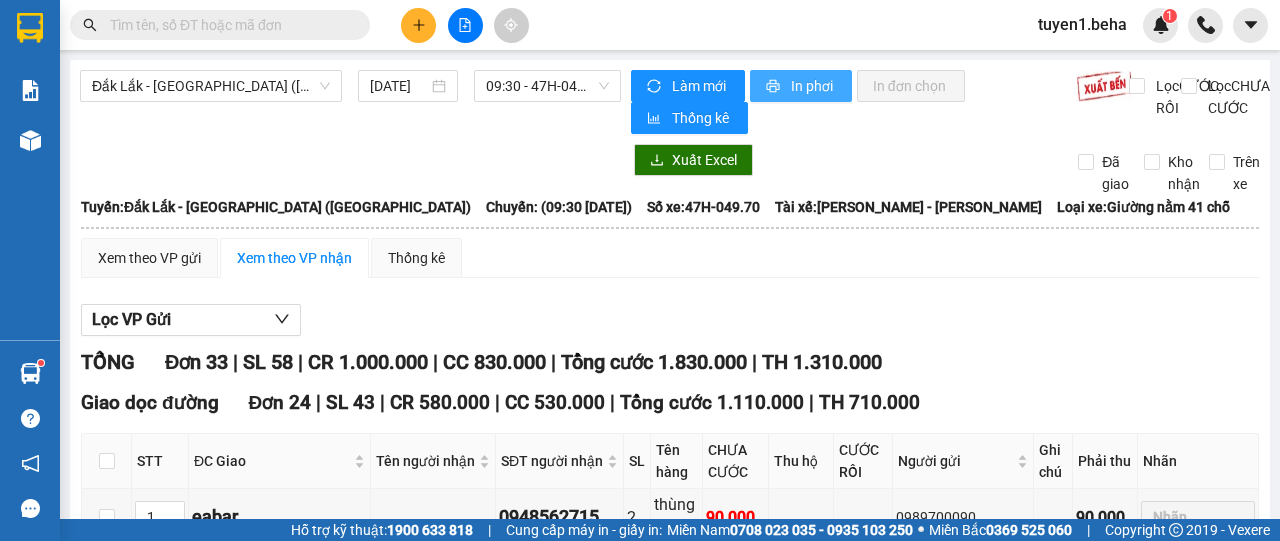 click on "In phơi" at bounding box center [813, 86] 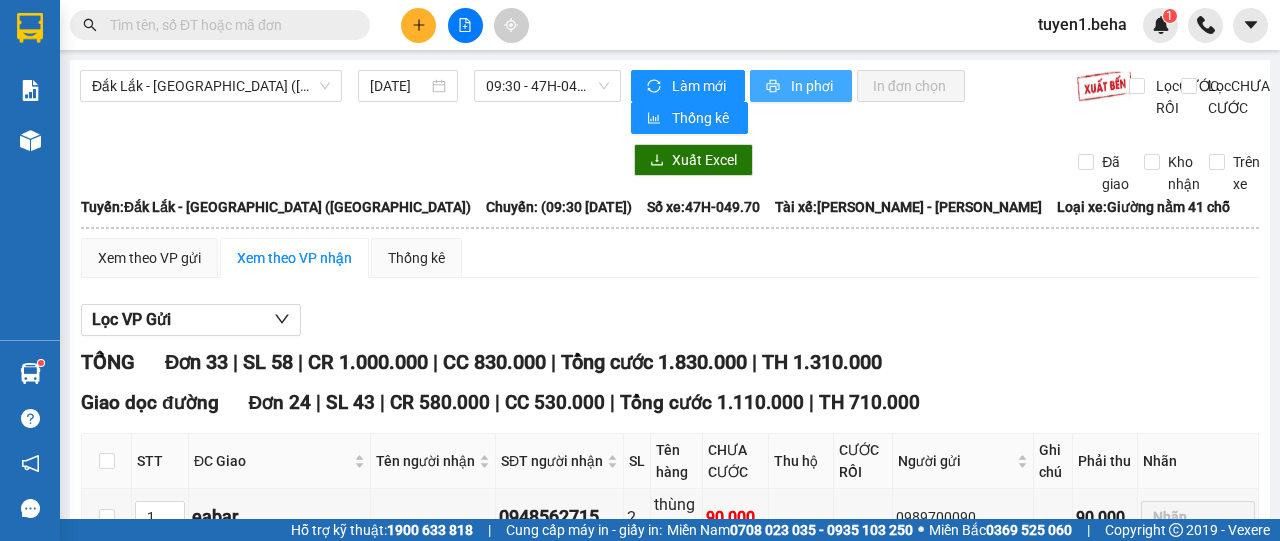 scroll, scrollTop: 0, scrollLeft: 0, axis: both 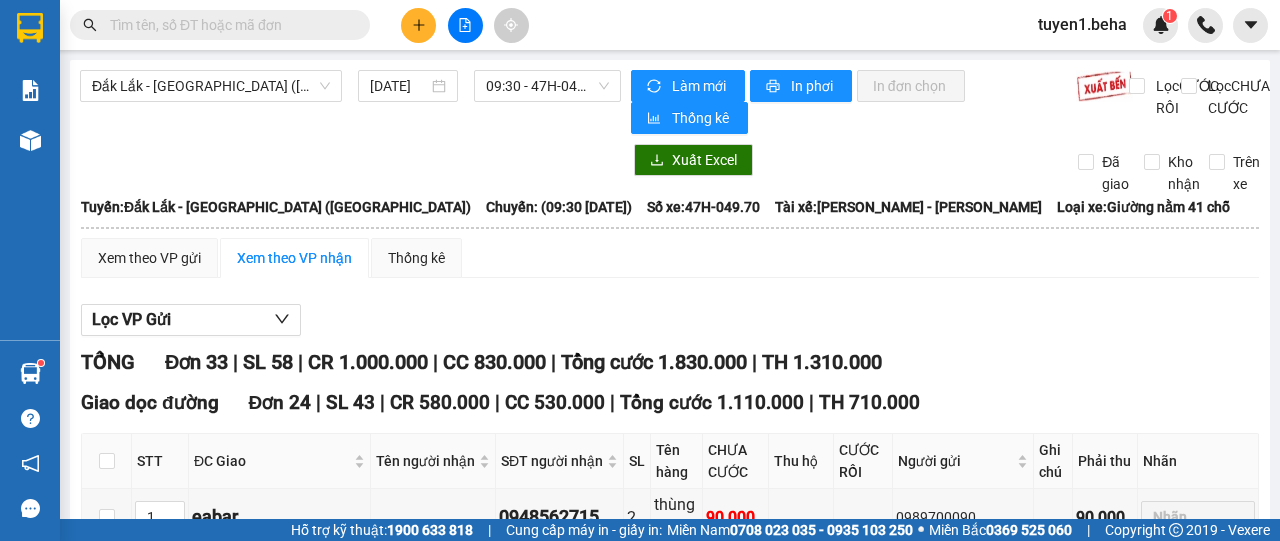 click at bounding box center [350, 160] 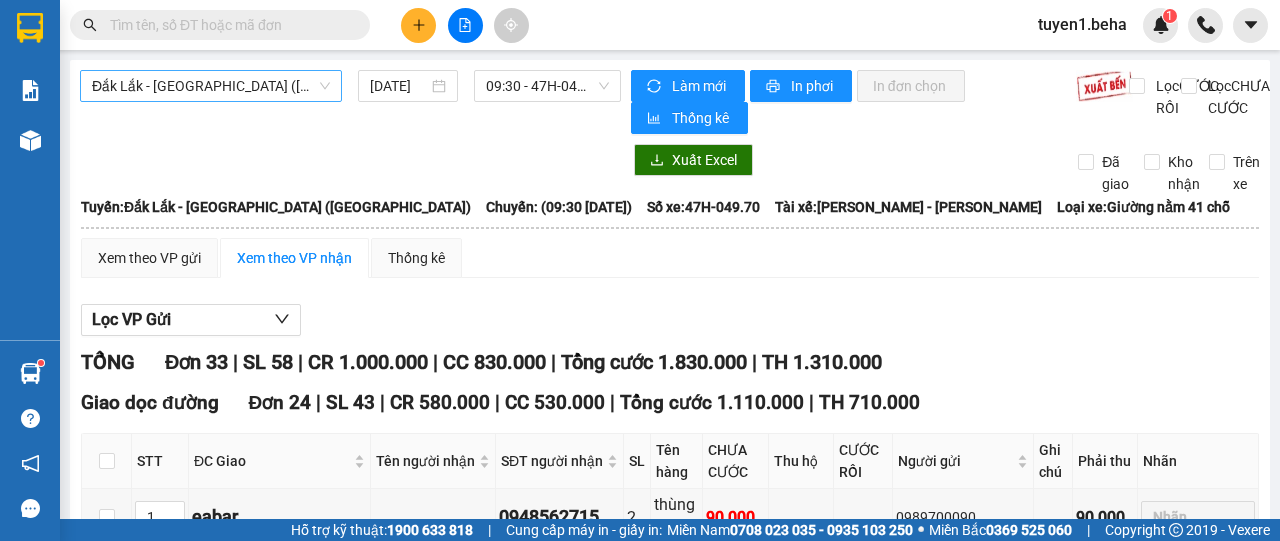 click on "Đắk Lắk - [GEOGRAPHIC_DATA] ([GEOGRAPHIC_DATA])" at bounding box center (211, 86) 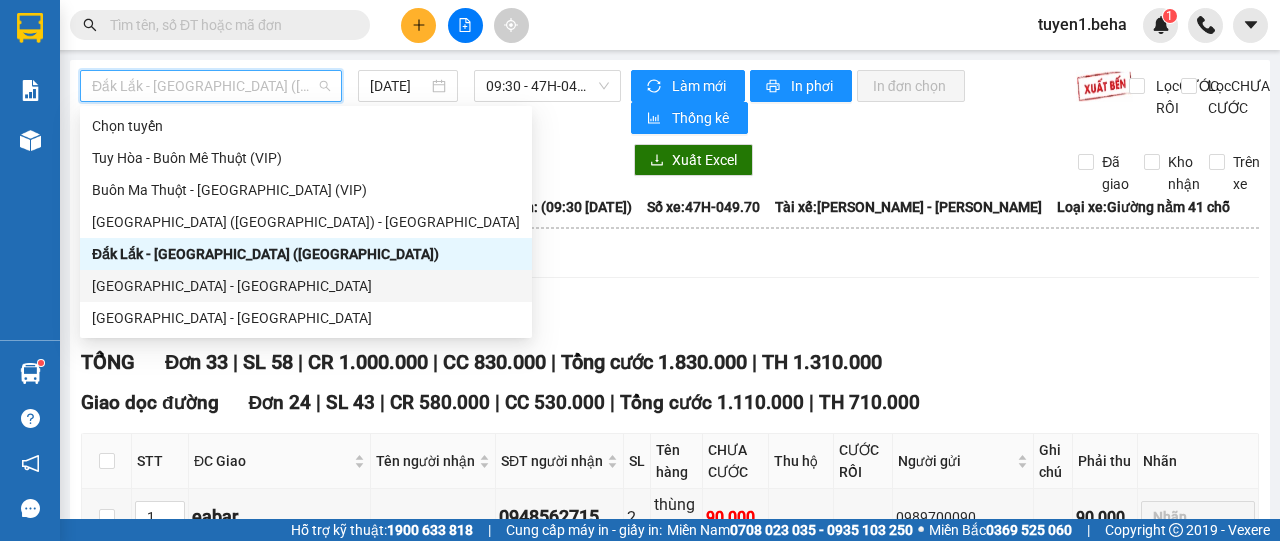 click on "[GEOGRAPHIC_DATA] - [GEOGRAPHIC_DATA]" at bounding box center (306, 286) 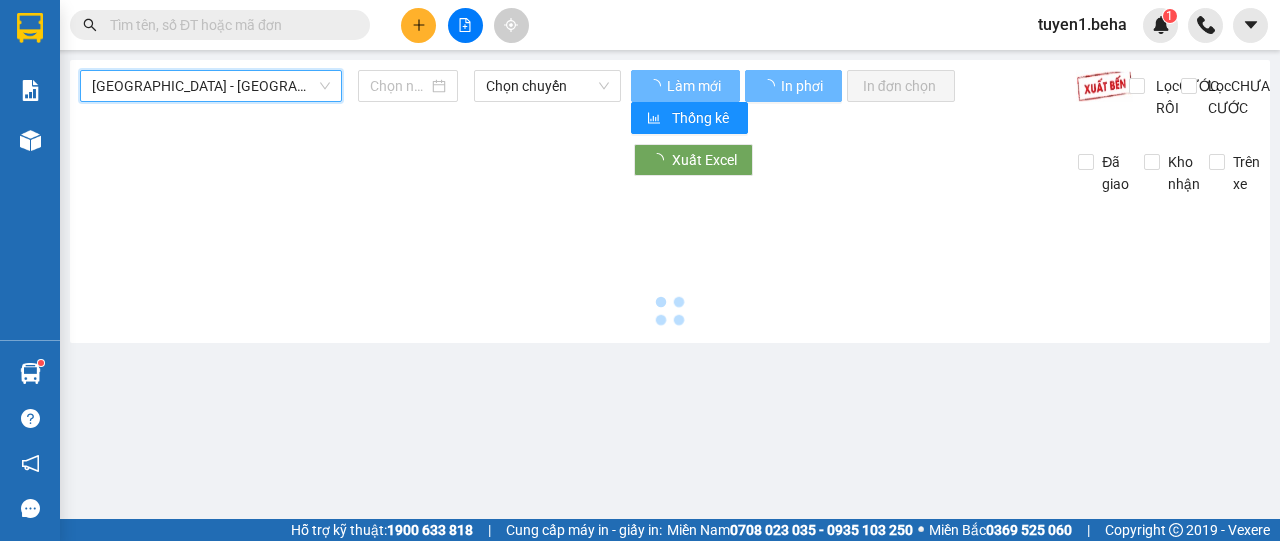 type on "[DATE]" 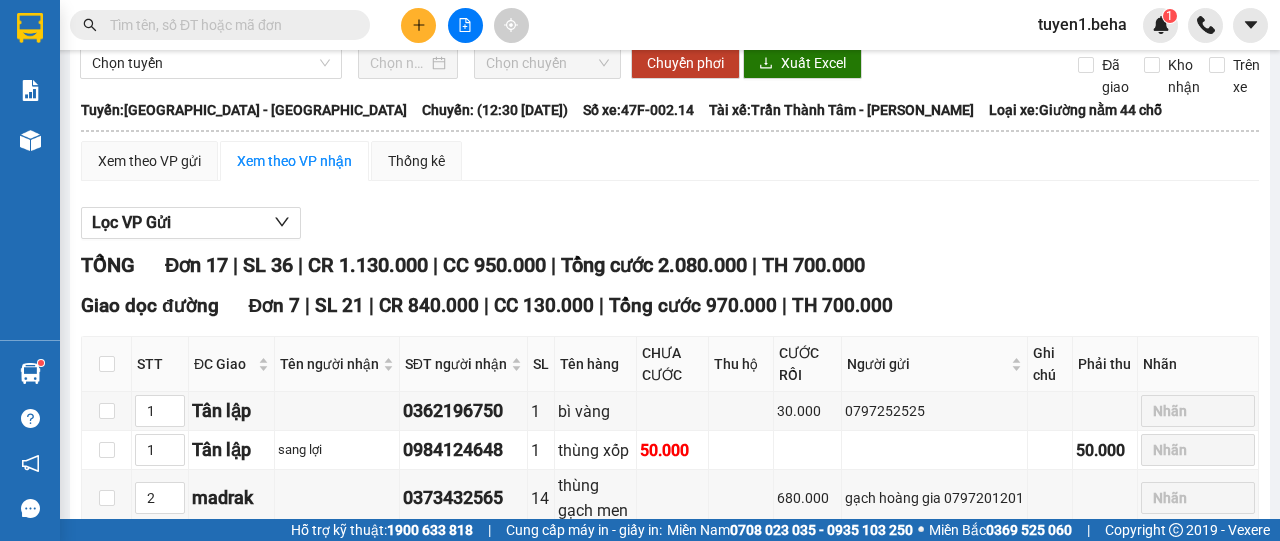 scroll, scrollTop: 0, scrollLeft: 0, axis: both 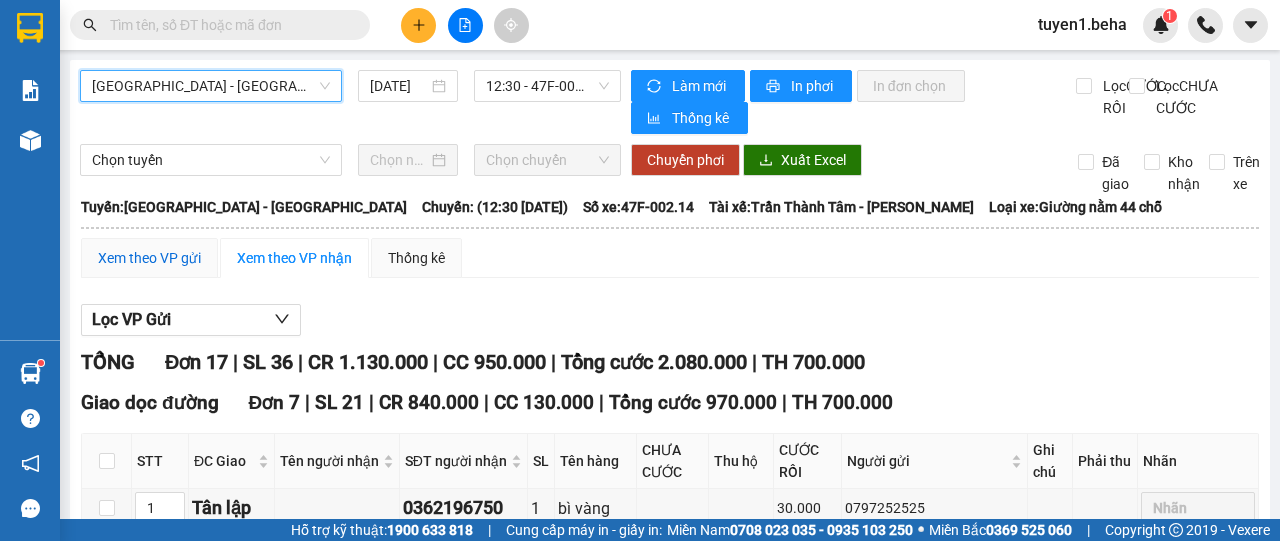 click on "Xem theo VP gửi" at bounding box center [149, 258] 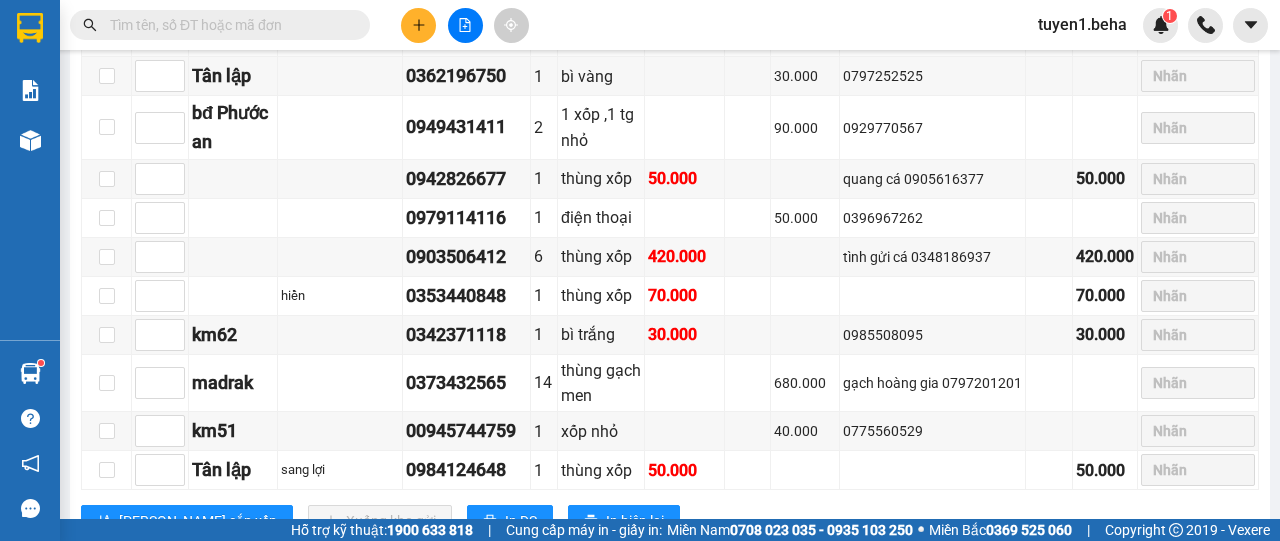 scroll, scrollTop: 500, scrollLeft: 0, axis: vertical 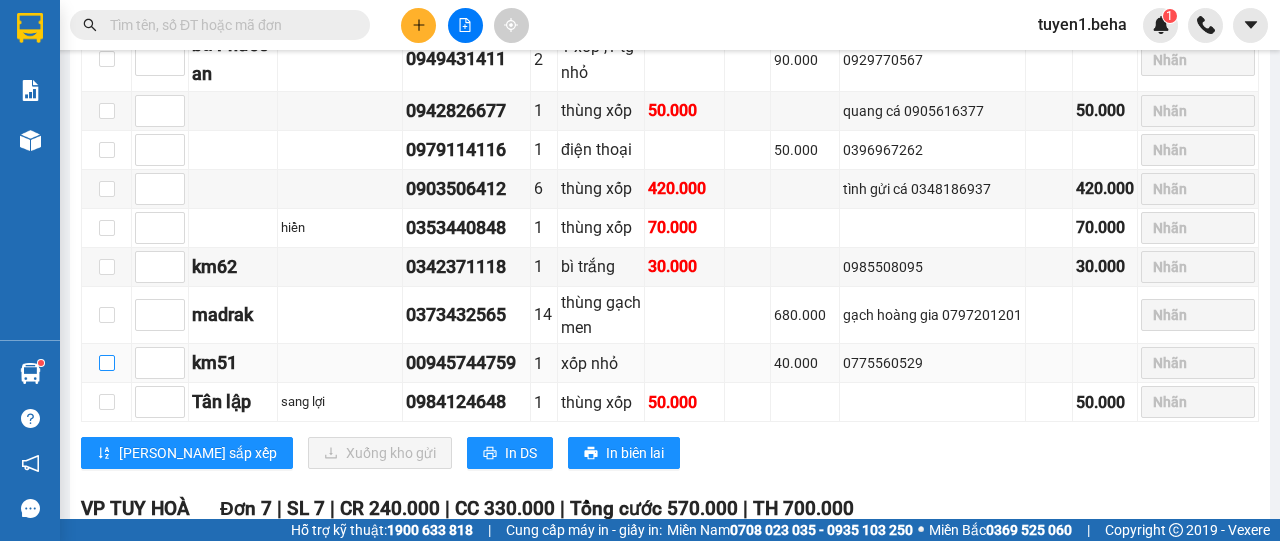 click at bounding box center (107, 363) 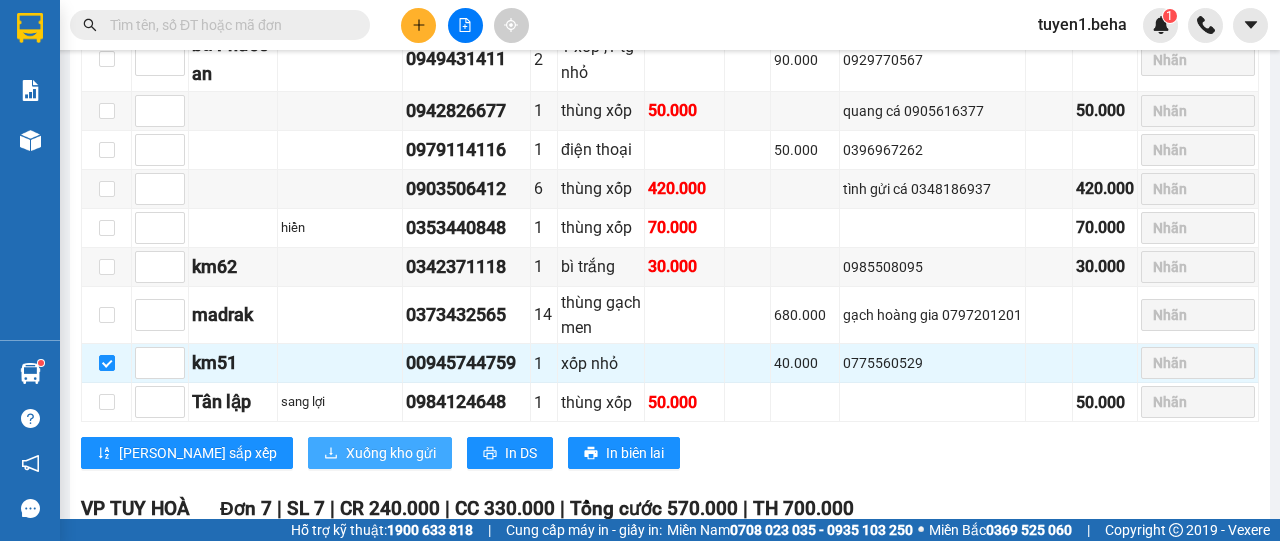 click on "Xuống kho gửi" at bounding box center [391, 453] 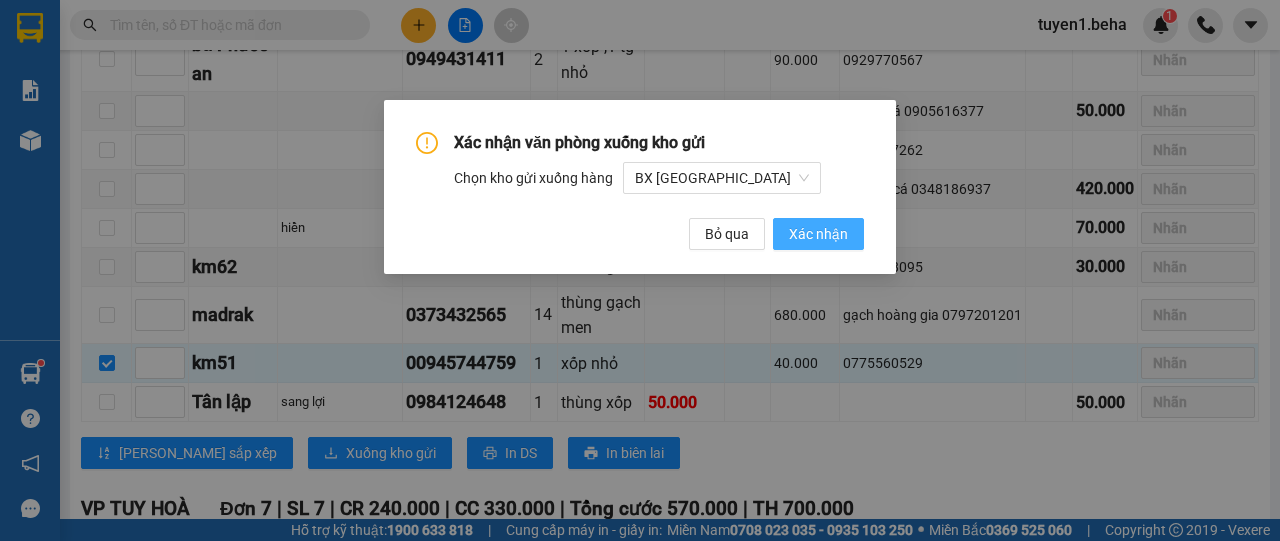 click on "Xác nhận" at bounding box center [818, 234] 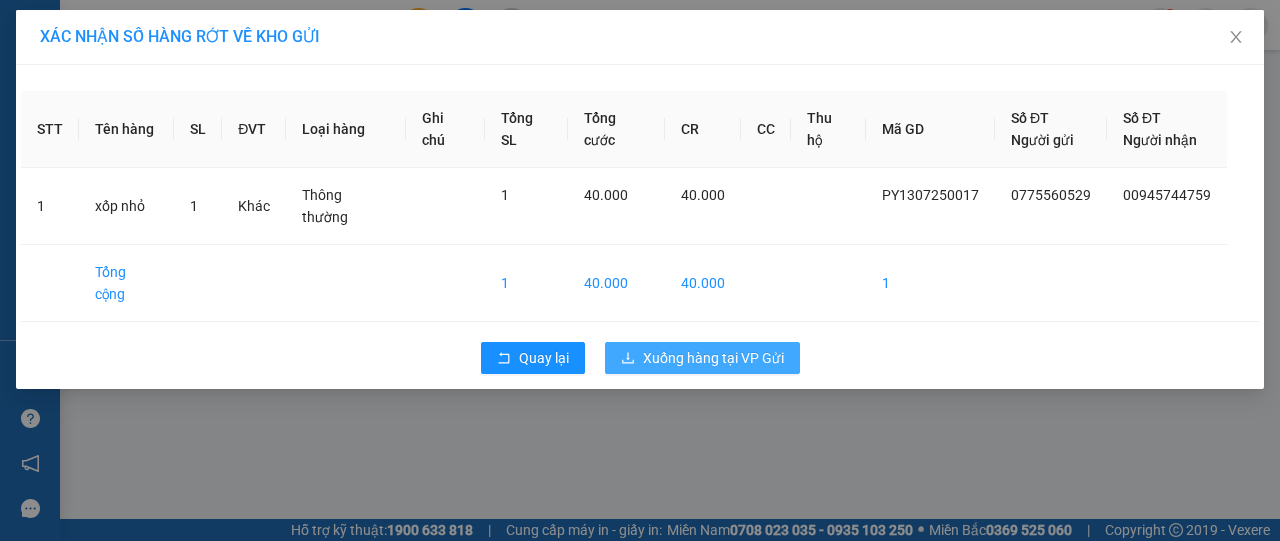 click on "Xuống hàng tại VP Gửi" at bounding box center [702, 358] 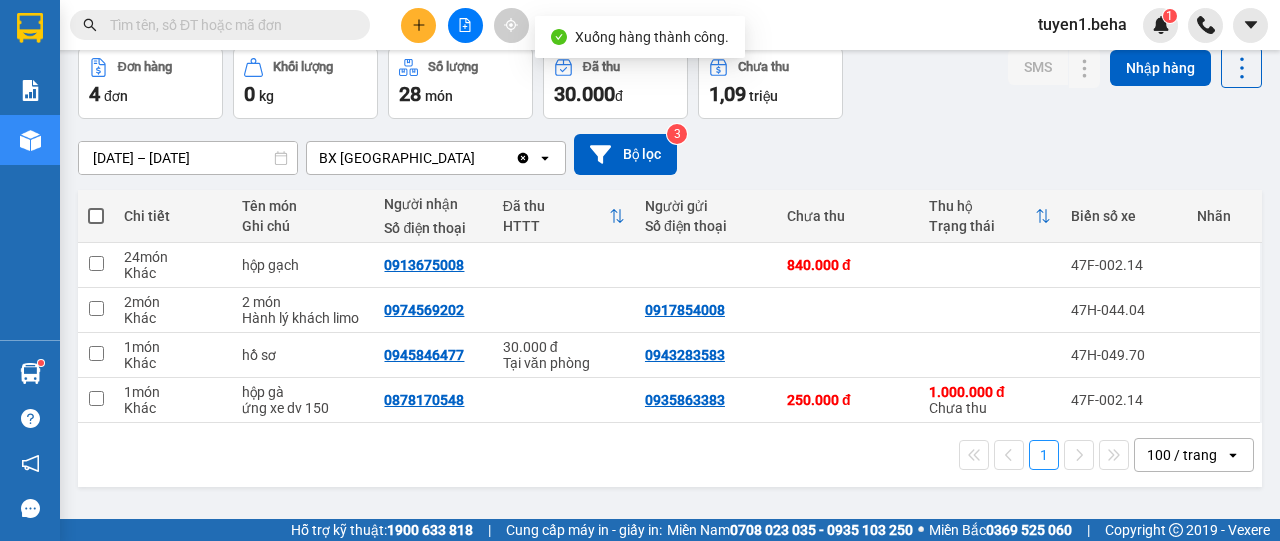 scroll, scrollTop: 0, scrollLeft: 0, axis: both 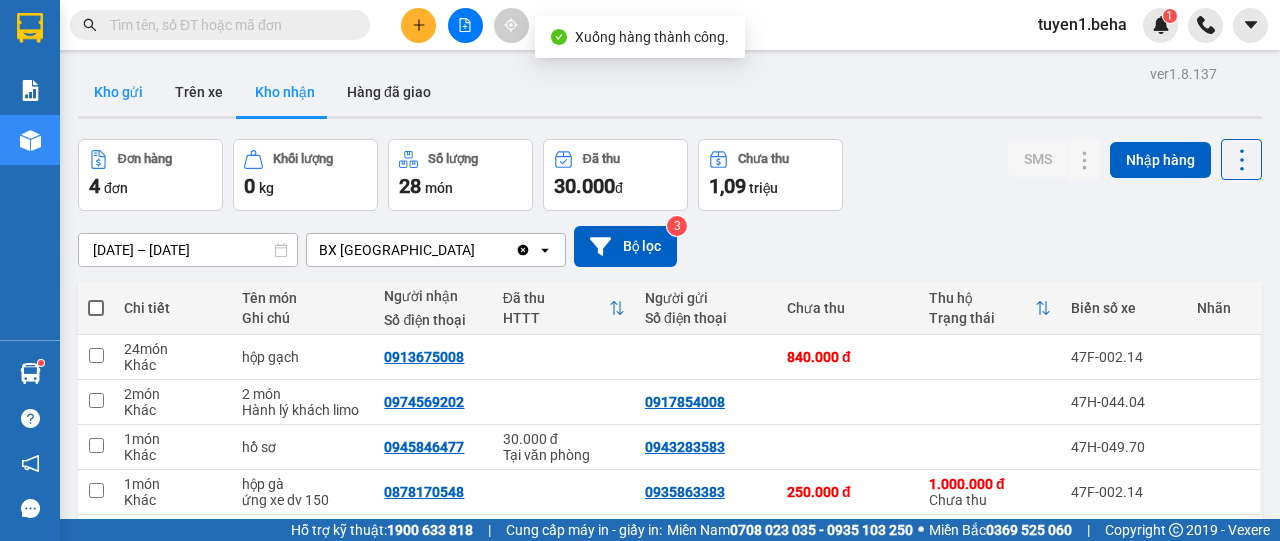 click on "Kho gửi" at bounding box center (118, 92) 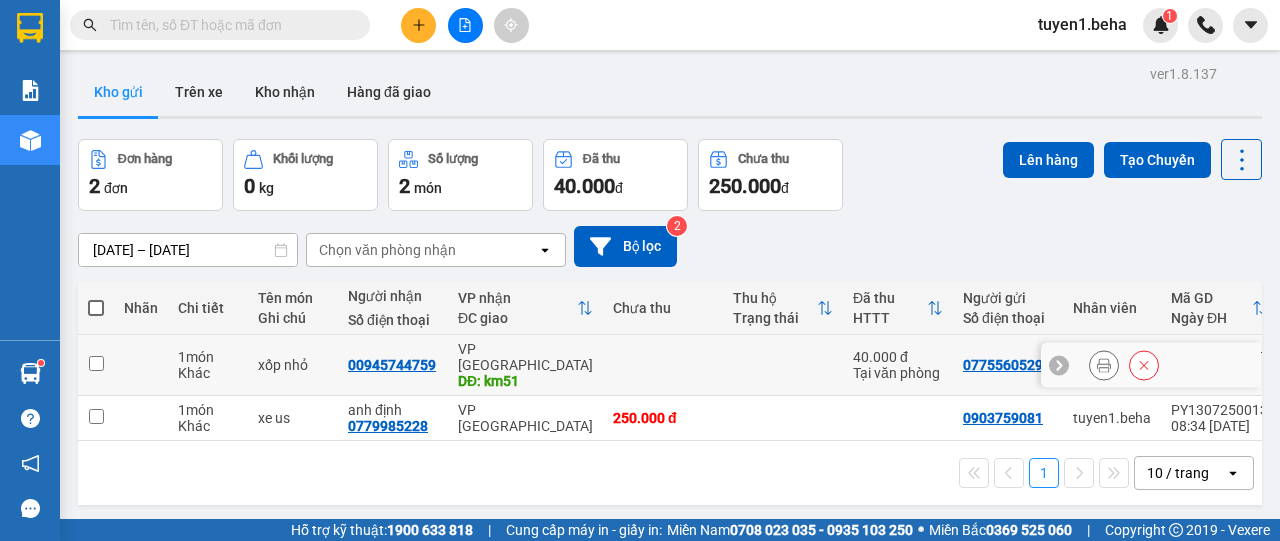 click at bounding box center [96, 363] 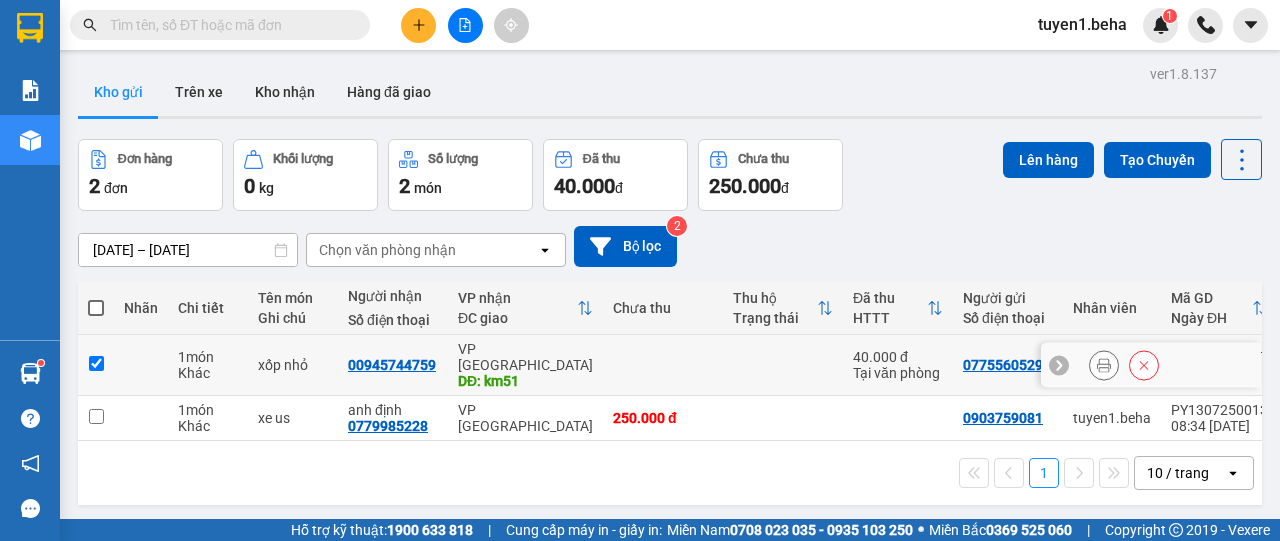 checkbox on "true" 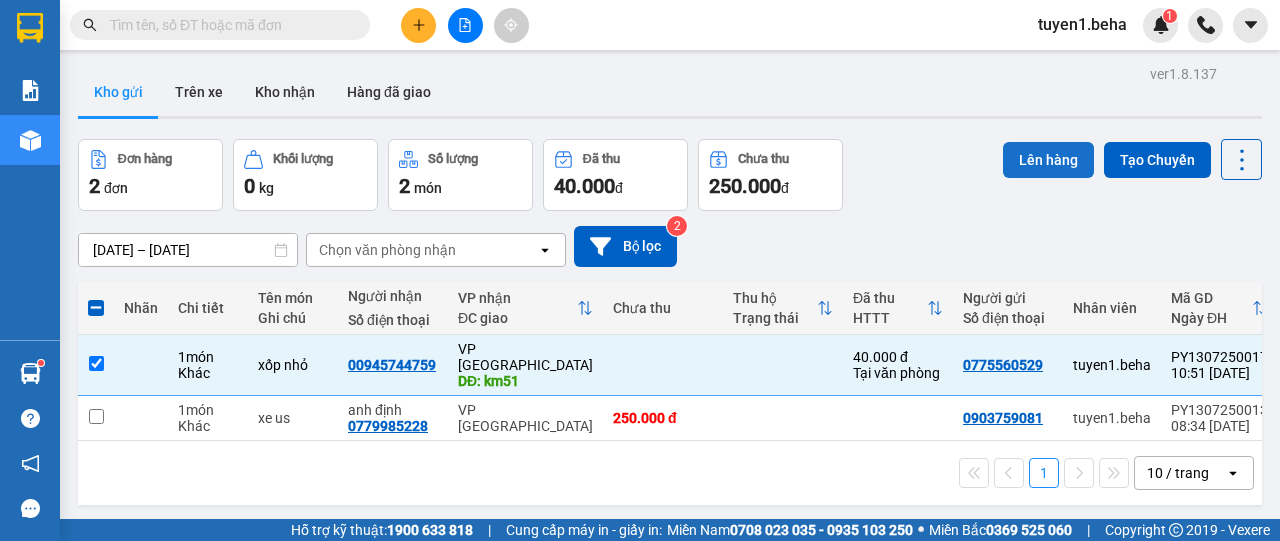 click on "Lên hàng" at bounding box center [1048, 160] 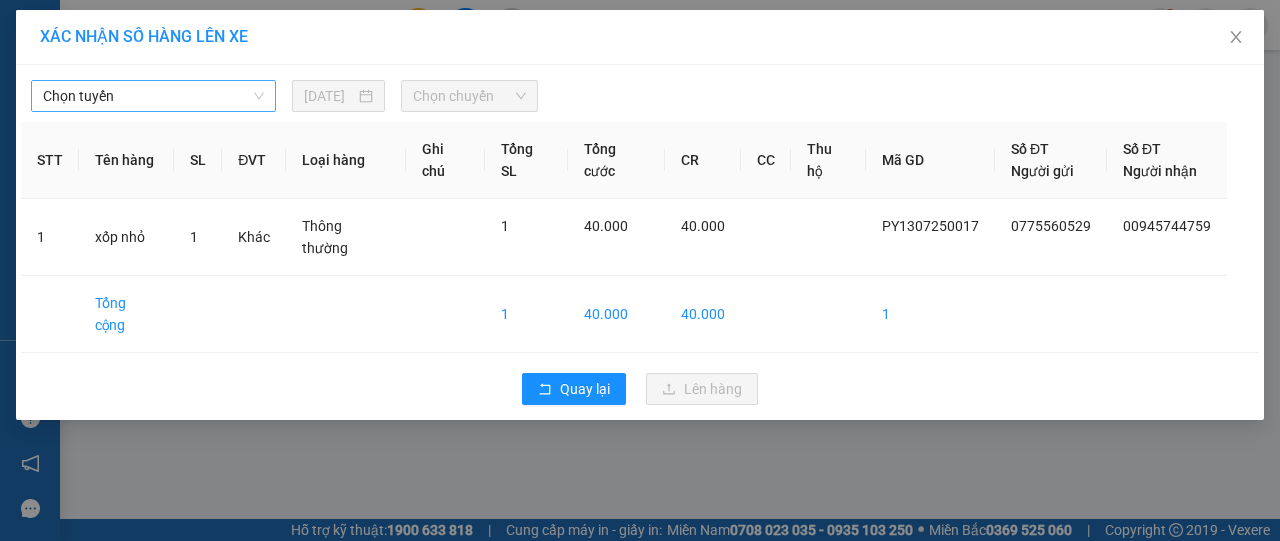 click on "Chọn tuyến" at bounding box center (153, 96) 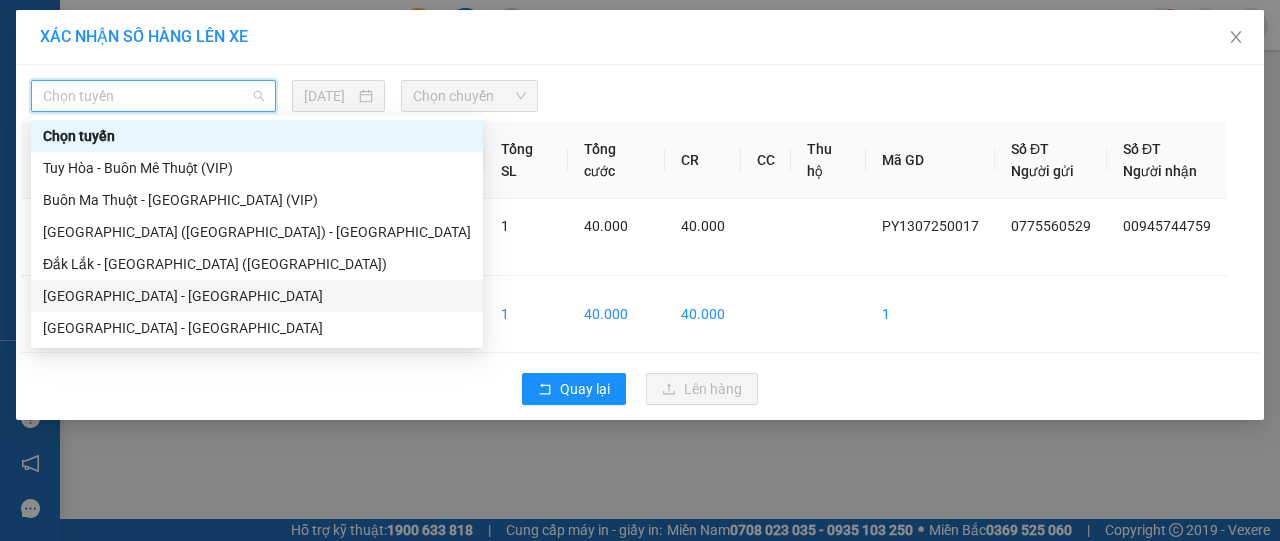 click on "[GEOGRAPHIC_DATA] - [GEOGRAPHIC_DATA]" at bounding box center (257, 296) 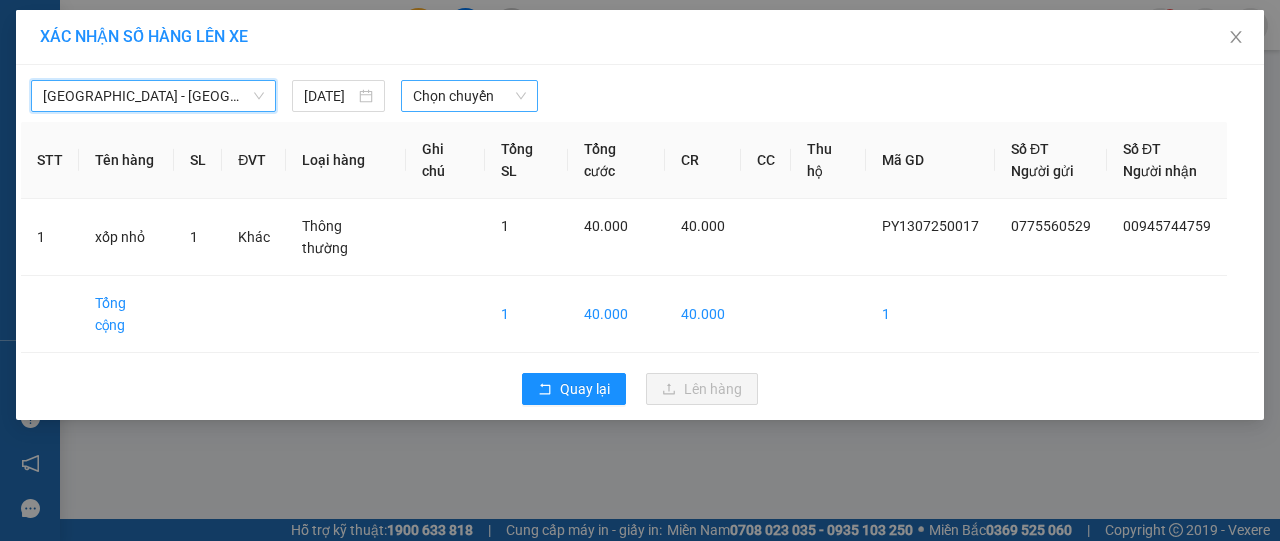 click on "Chọn chuyến" at bounding box center (469, 96) 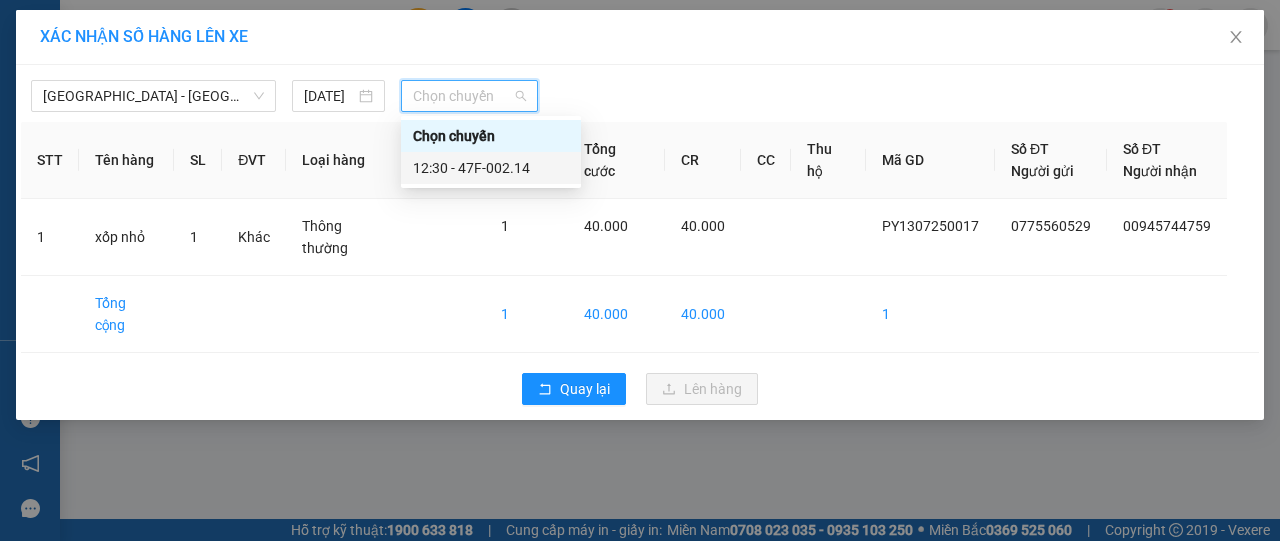 click on "12:30     - 47F-002.14" at bounding box center (491, 168) 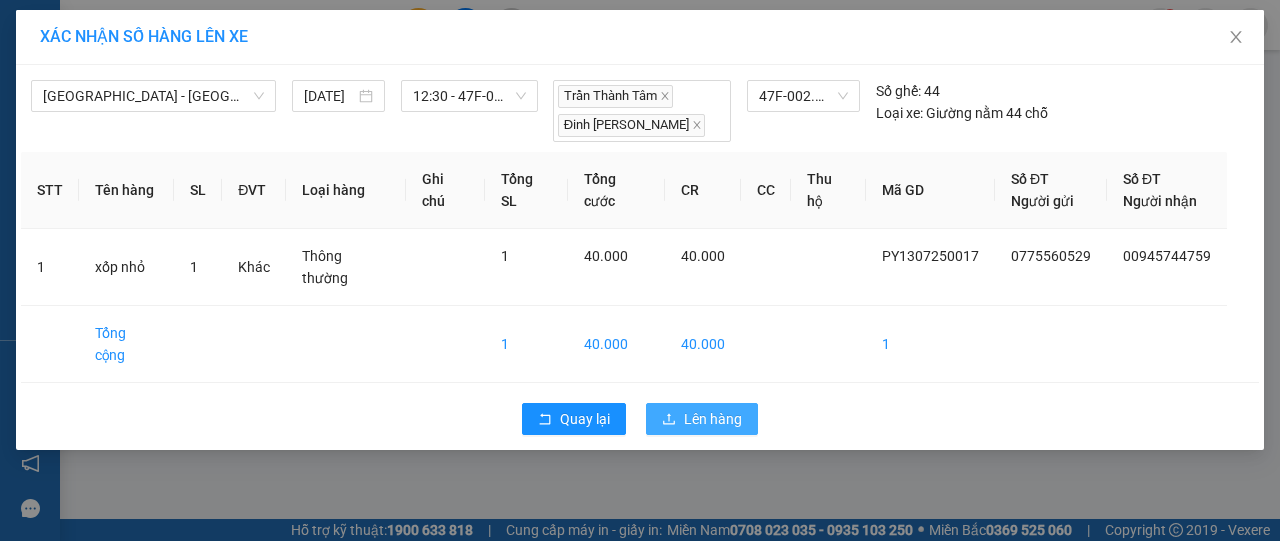 click on "Lên hàng" at bounding box center (713, 419) 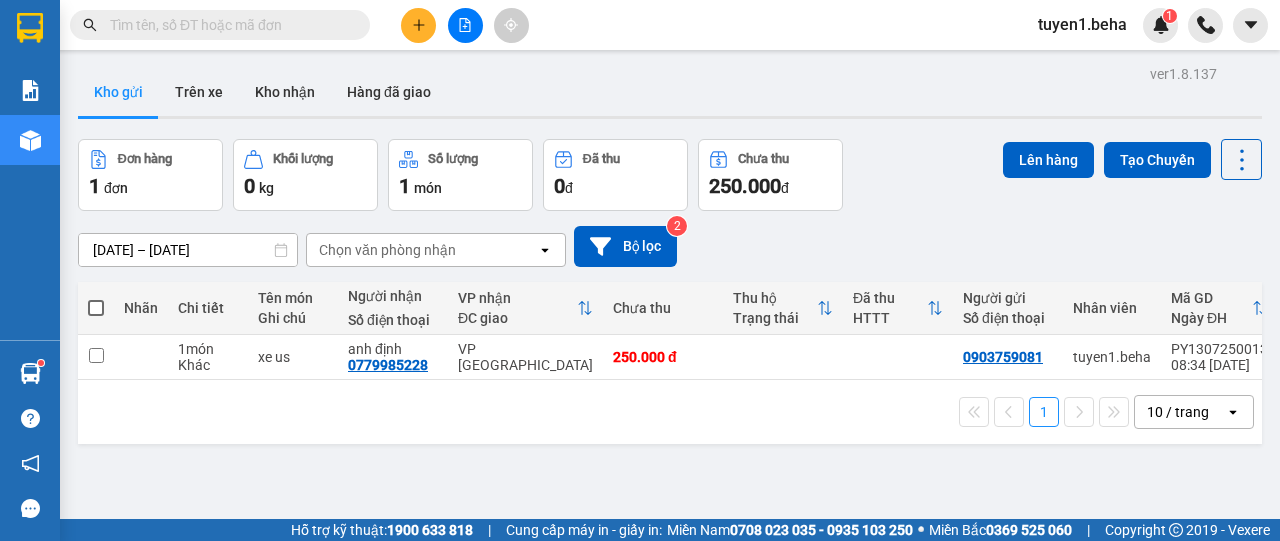 click at bounding box center (465, 25) 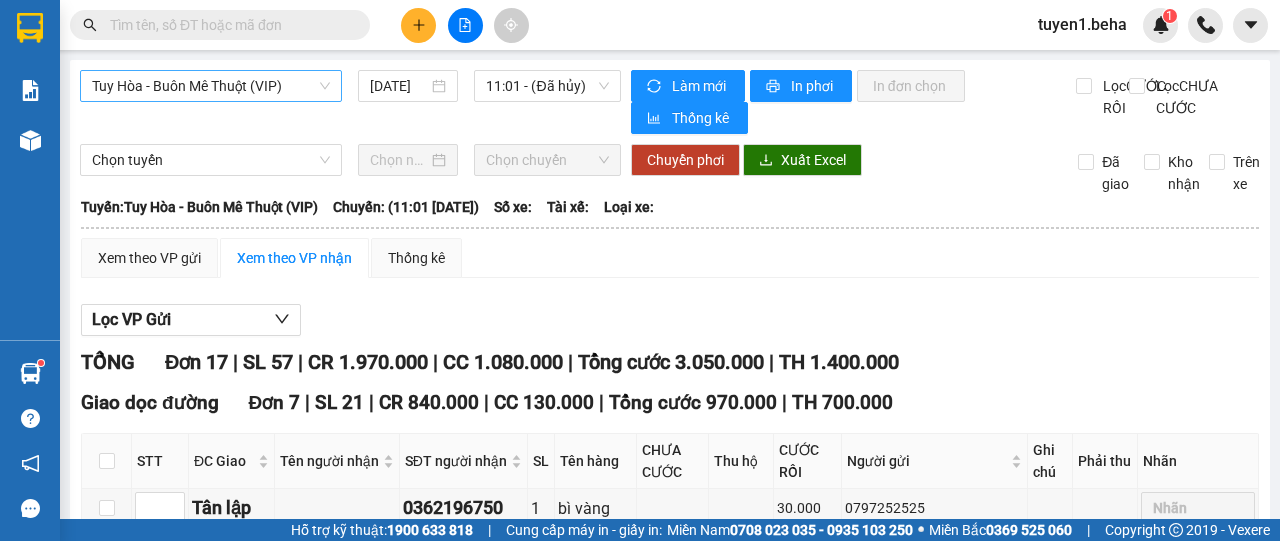 click on "Tuy Hòa - Buôn Mê Thuột (VIP)" at bounding box center [211, 86] 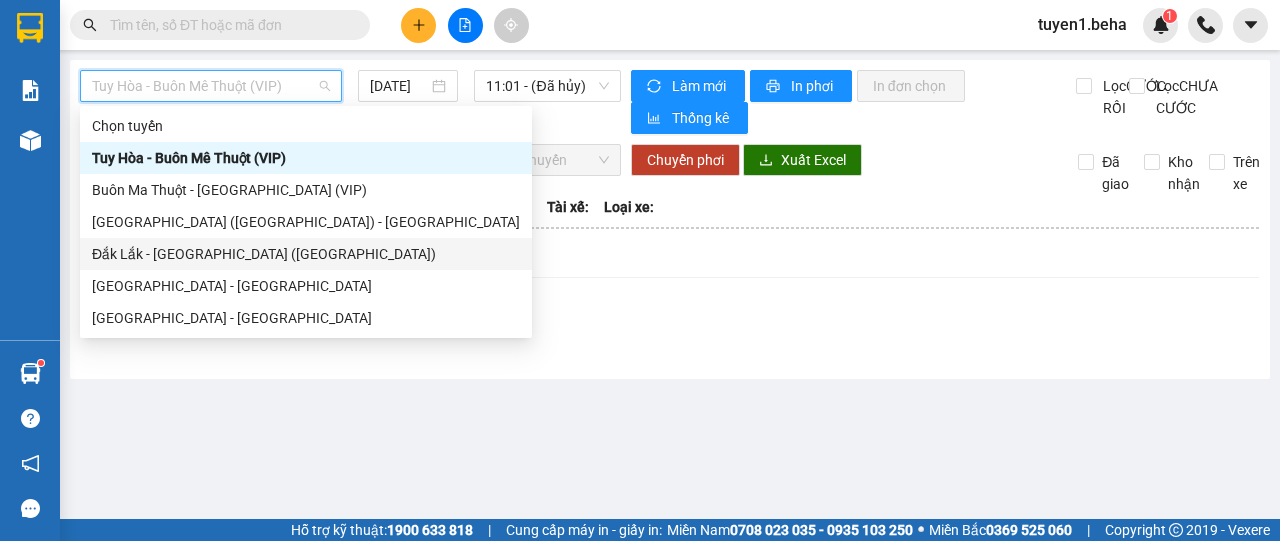 click on "Đắk Lắk - [GEOGRAPHIC_DATA] ([GEOGRAPHIC_DATA])" at bounding box center [306, 254] 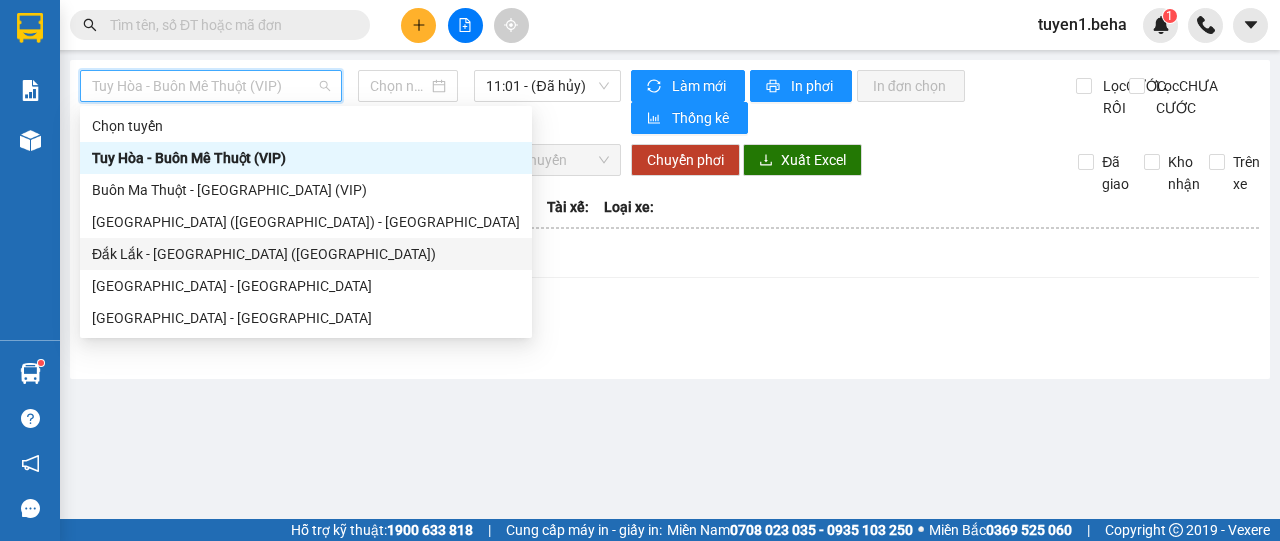 type on "[DATE]" 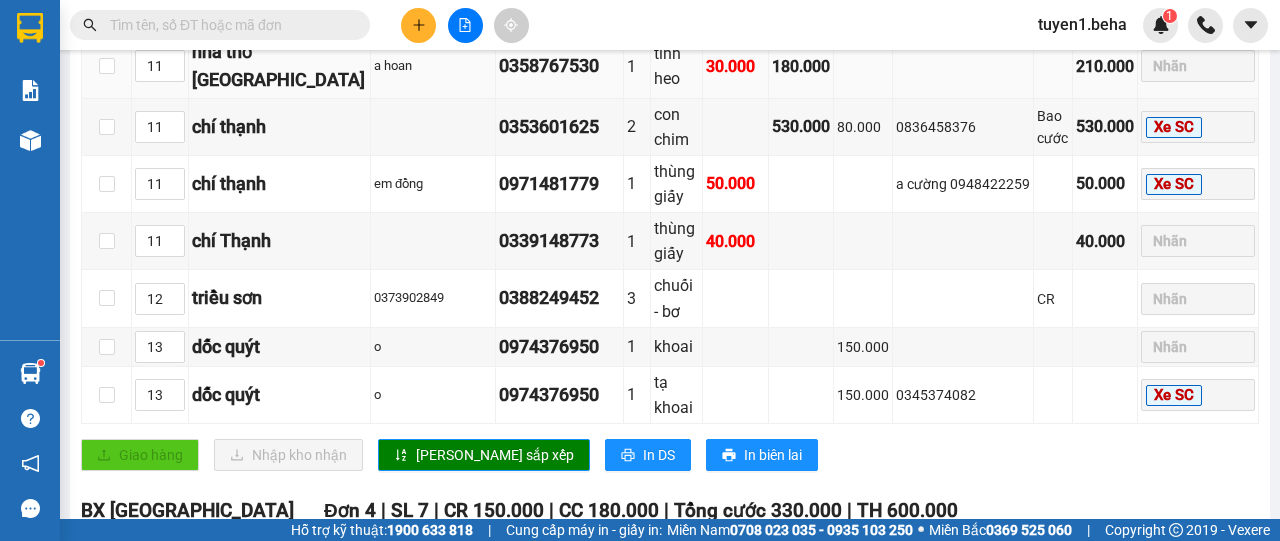 scroll, scrollTop: 1600, scrollLeft: 0, axis: vertical 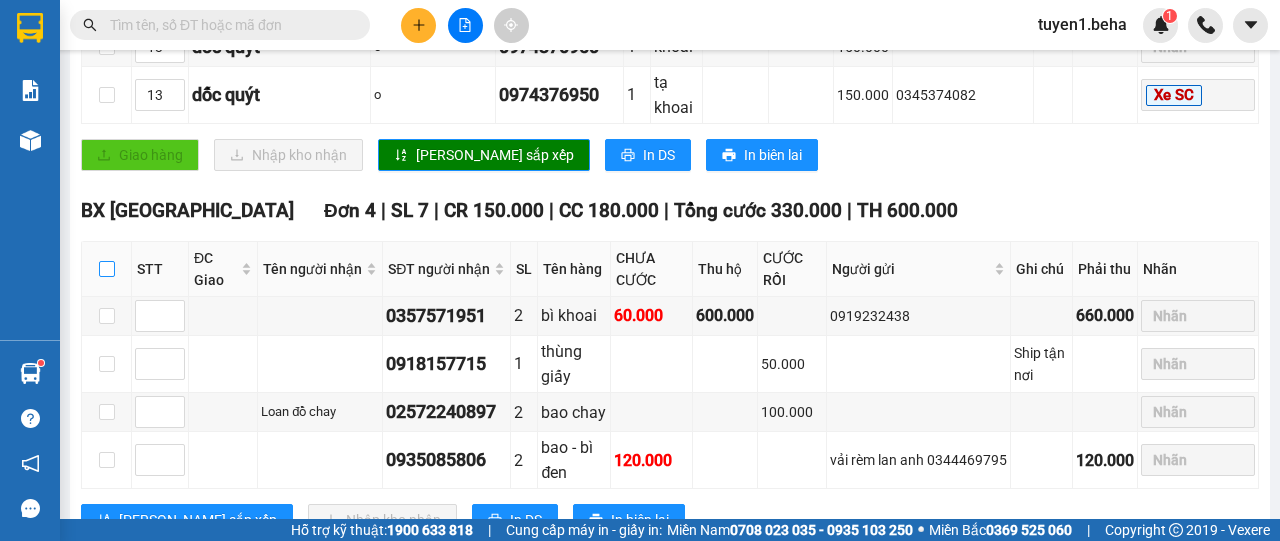 click at bounding box center (107, 269) 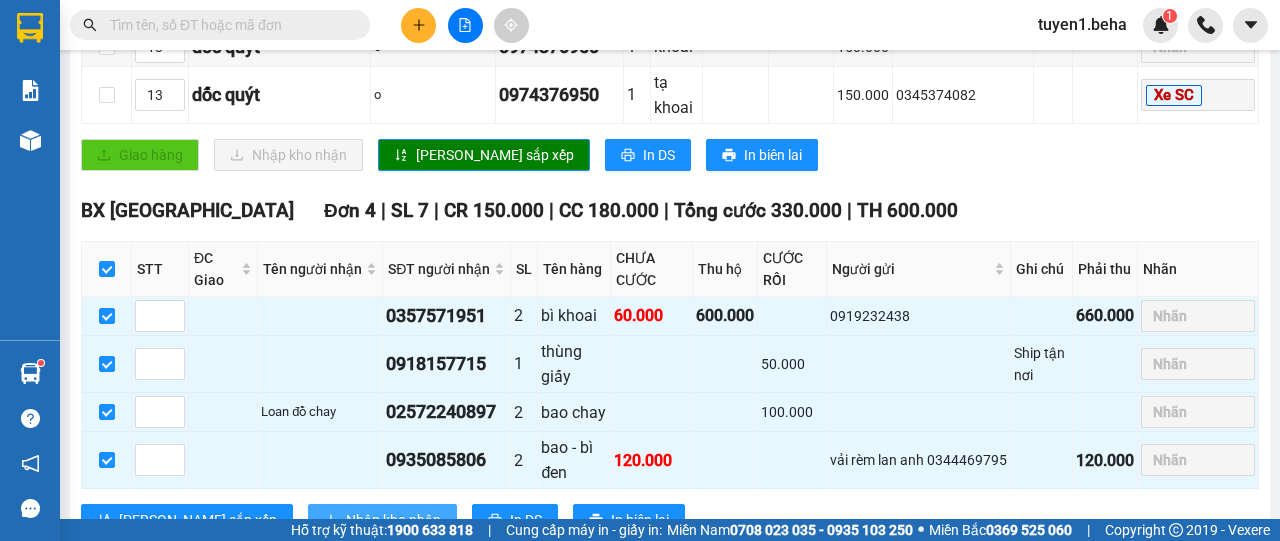 click on "Nhập kho nhận" at bounding box center [393, 520] 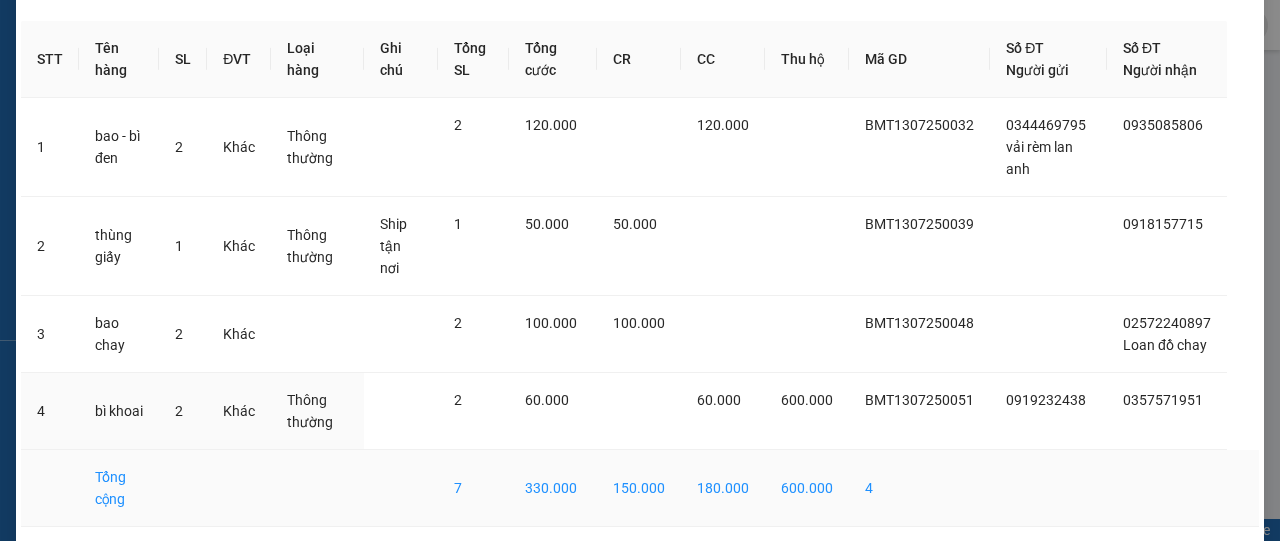 scroll, scrollTop: 122, scrollLeft: 0, axis: vertical 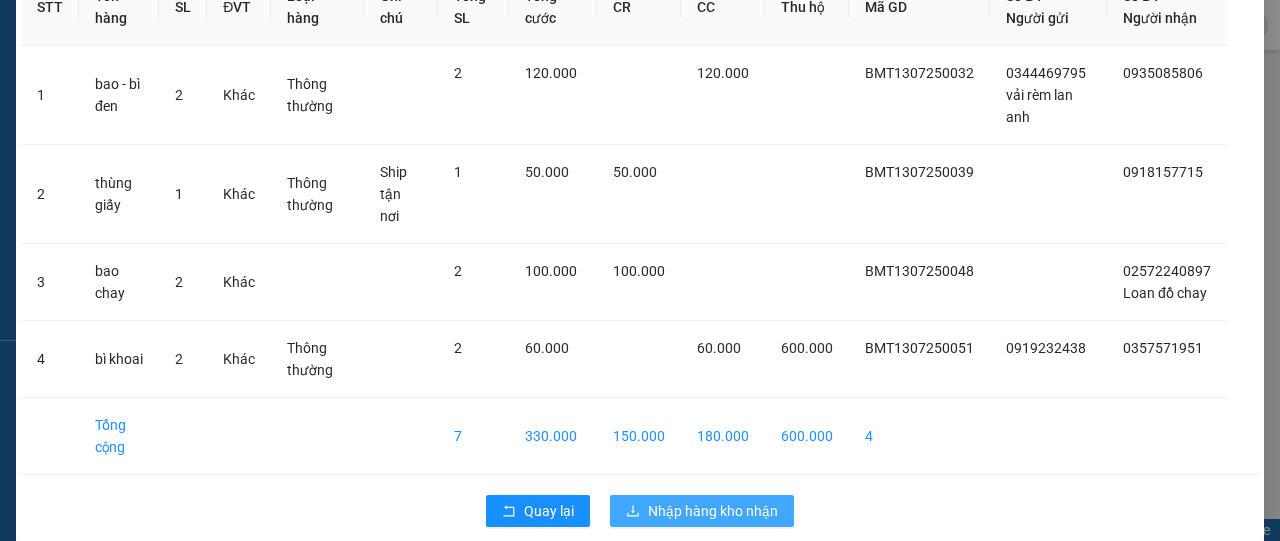 click on "Nhập hàng kho nhận" at bounding box center (713, 511) 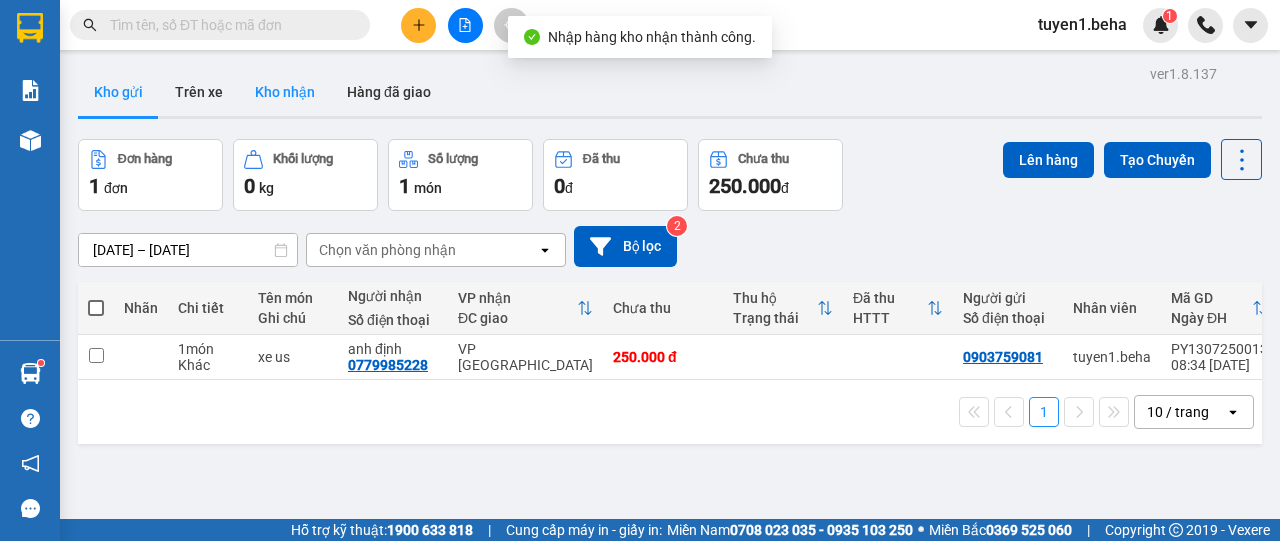 click on "Kho nhận" at bounding box center (285, 92) 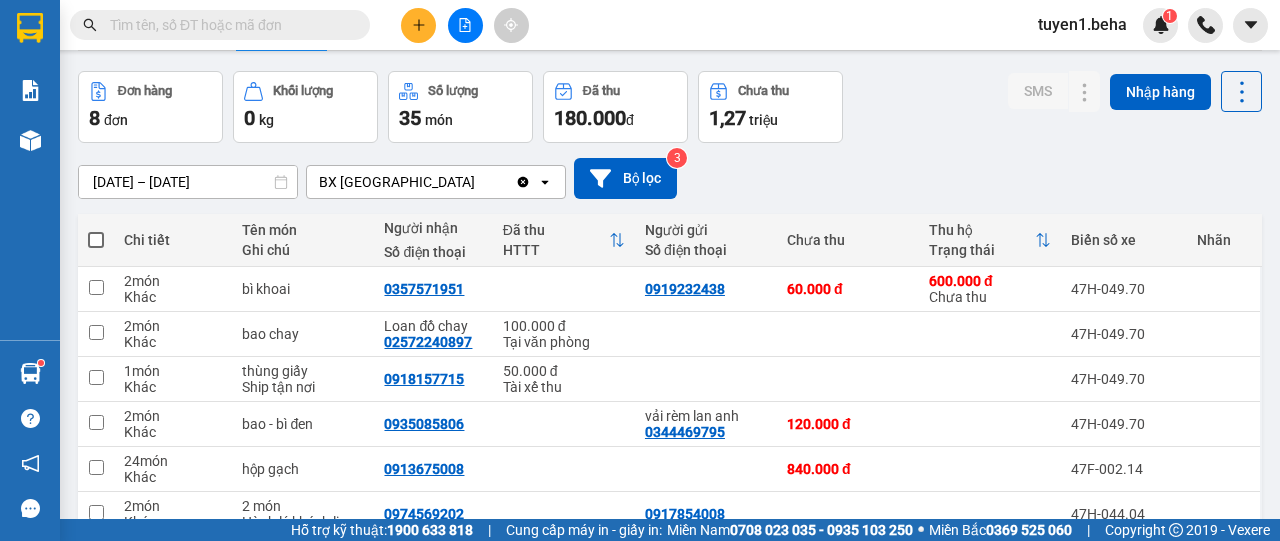 scroll, scrollTop: 100, scrollLeft: 0, axis: vertical 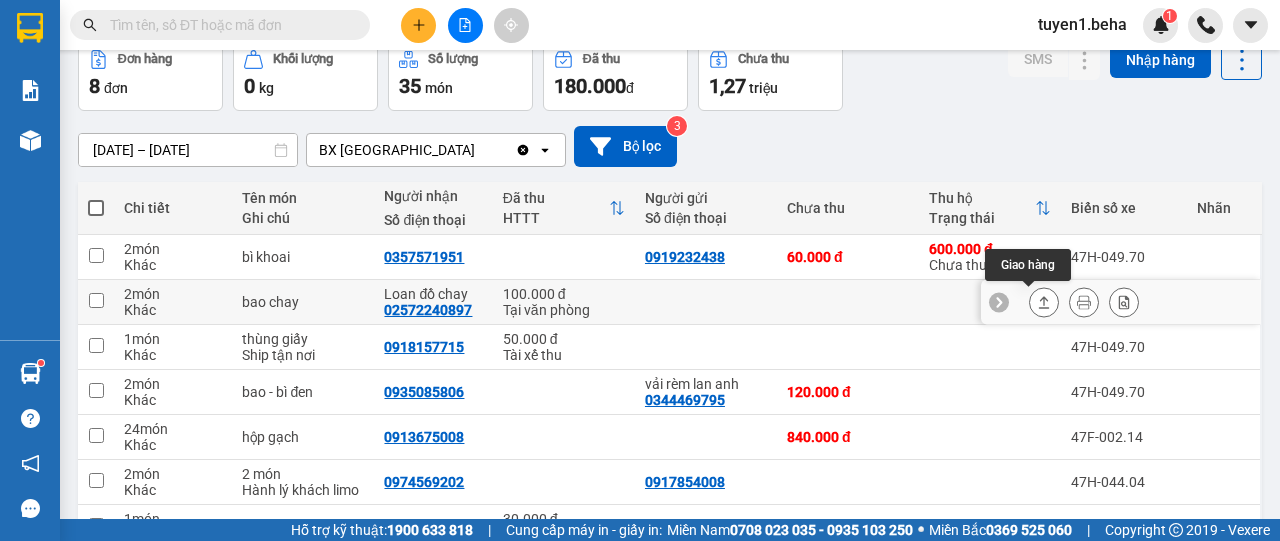 click 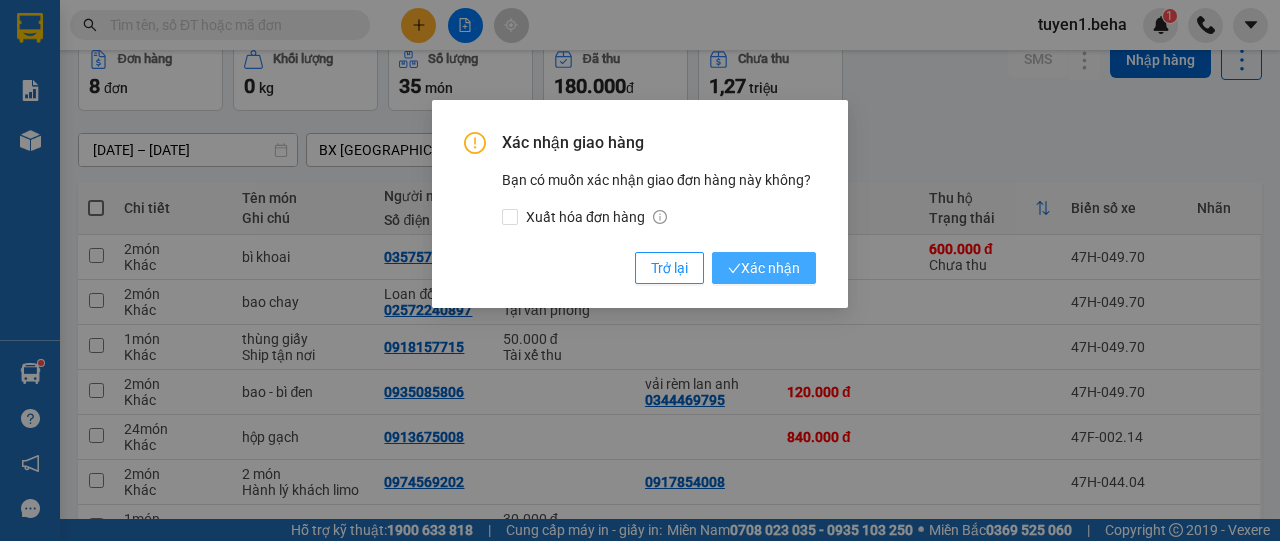 click on "Xác nhận" at bounding box center [764, 268] 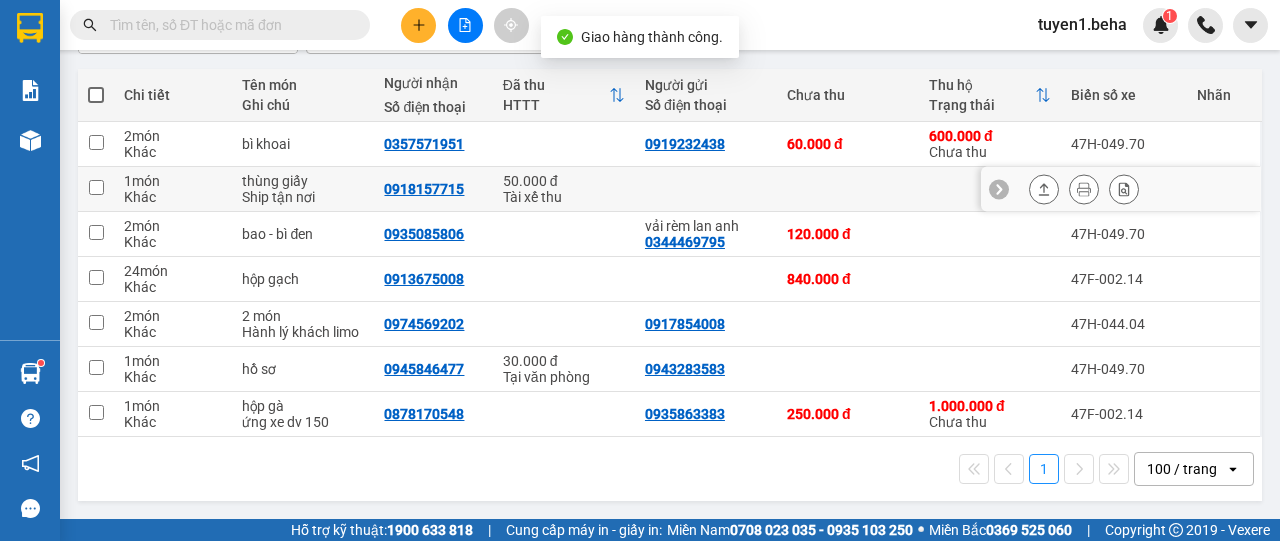 scroll, scrollTop: 214, scrollLeft: 0, axis: vertical 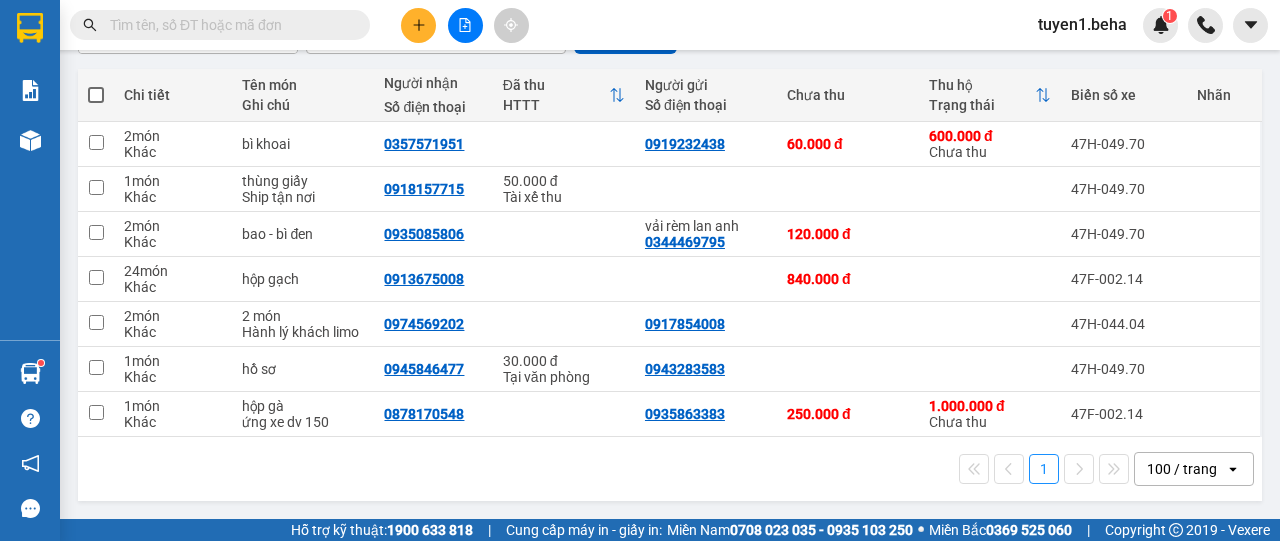click on "1 100 / trang open" at bounding box center [670, 469] 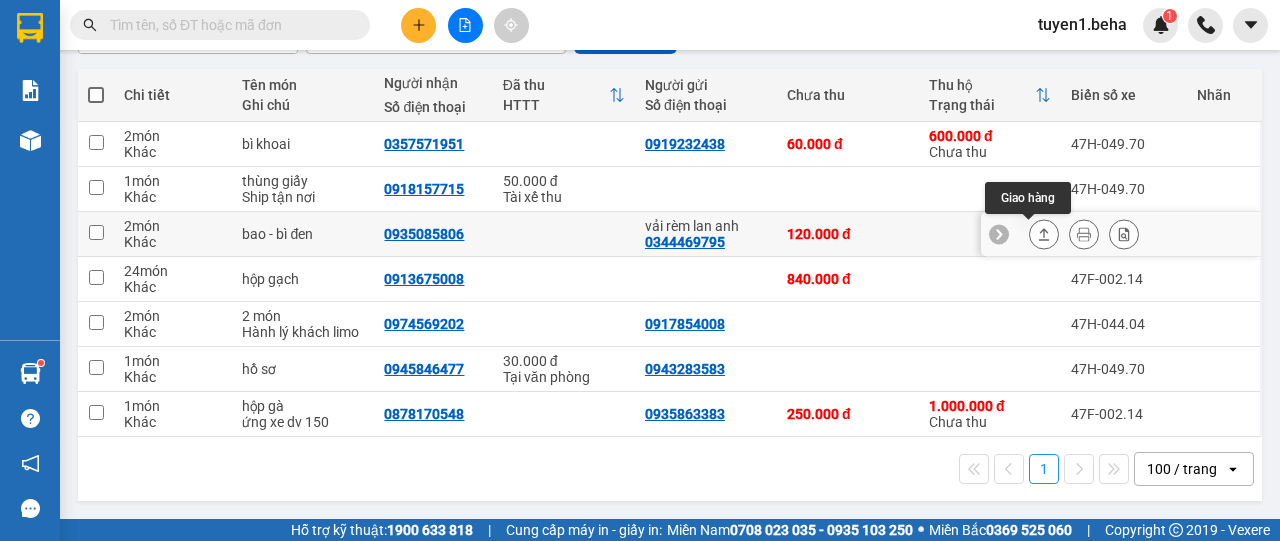 click 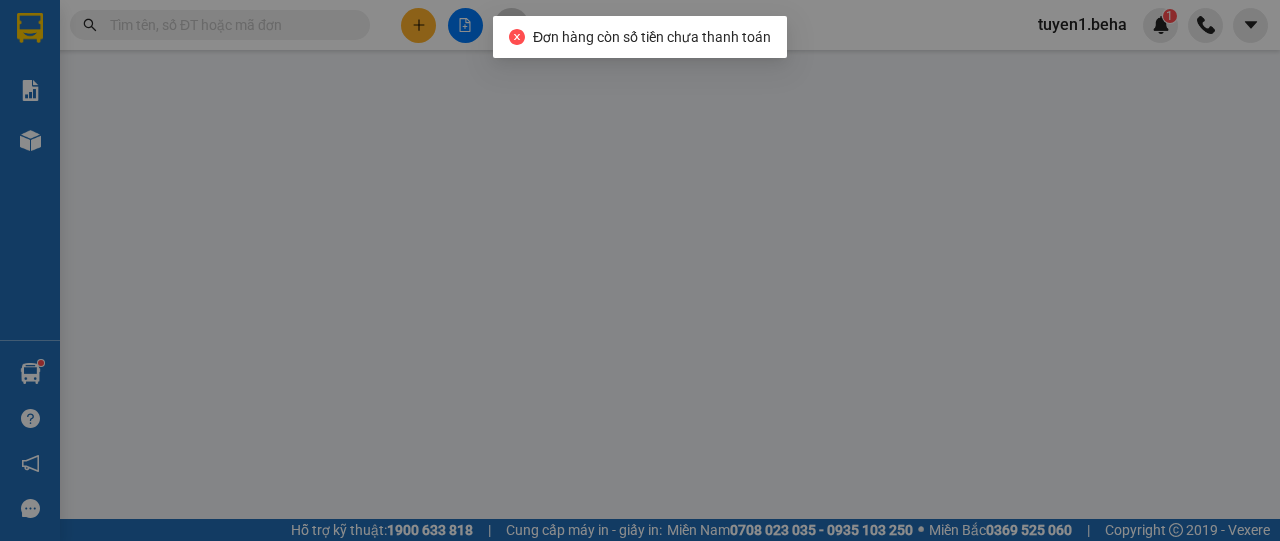 scroll, scrollTop: 0, scrollLeft: 0, axis: both 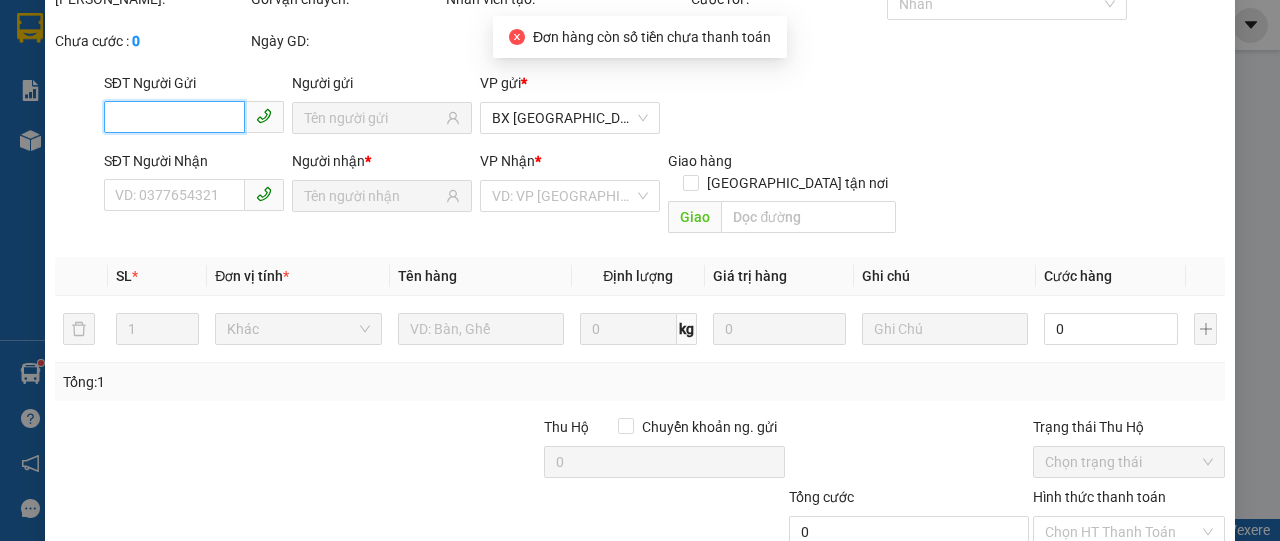 type on "0344469795" 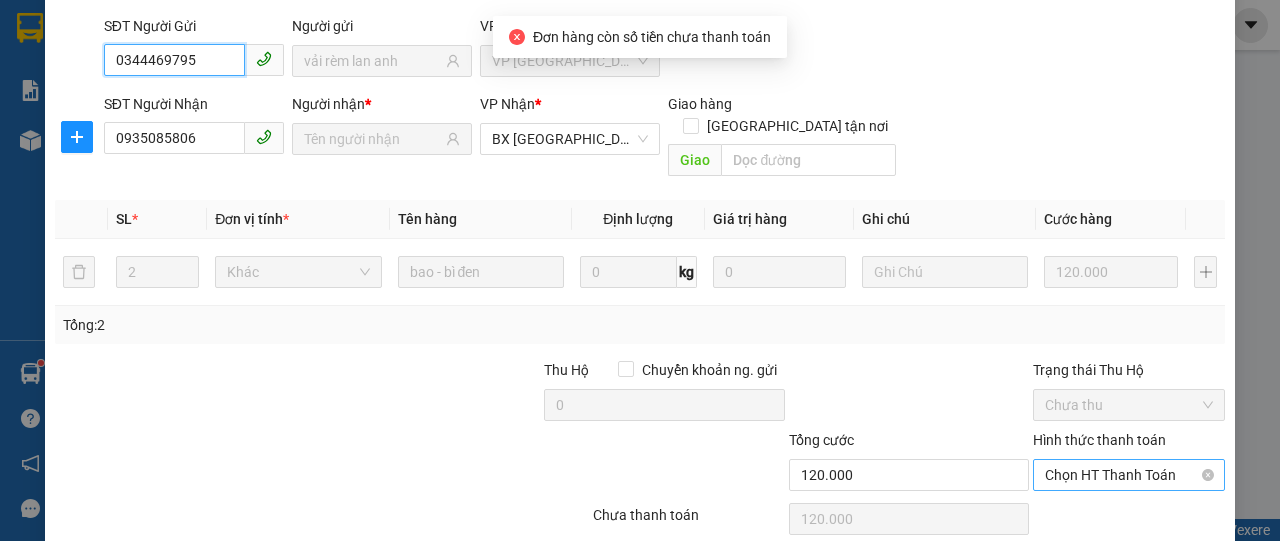 scroll, scrollTop: 200, scrollLeft: 0, axis: vertical 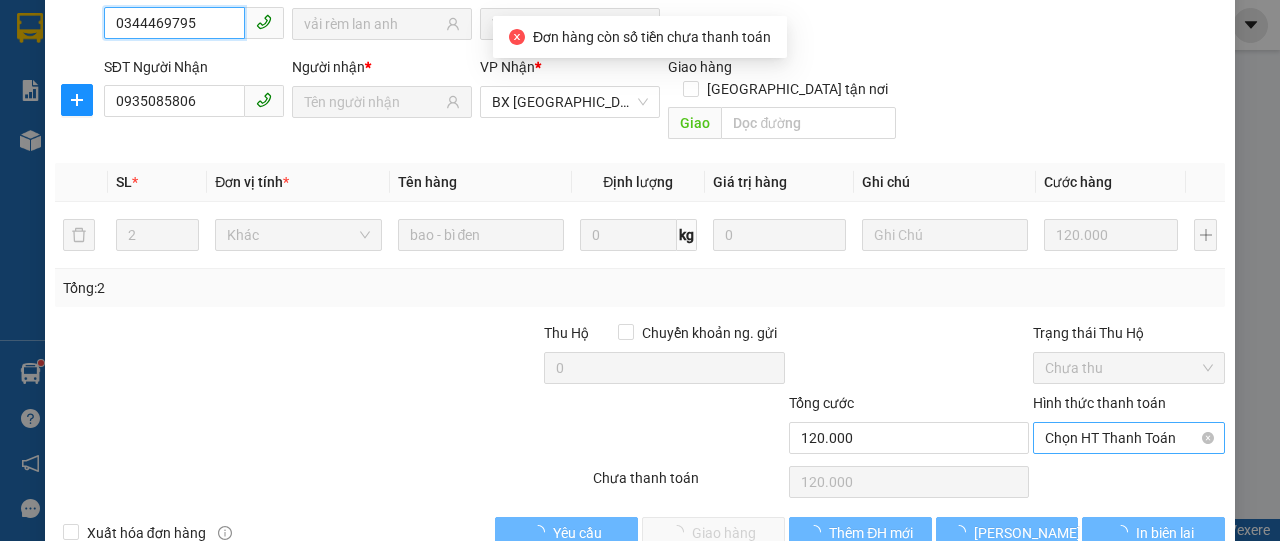 click on "Chọn HT Thanh Toán" at bounding box center (1129, 438) 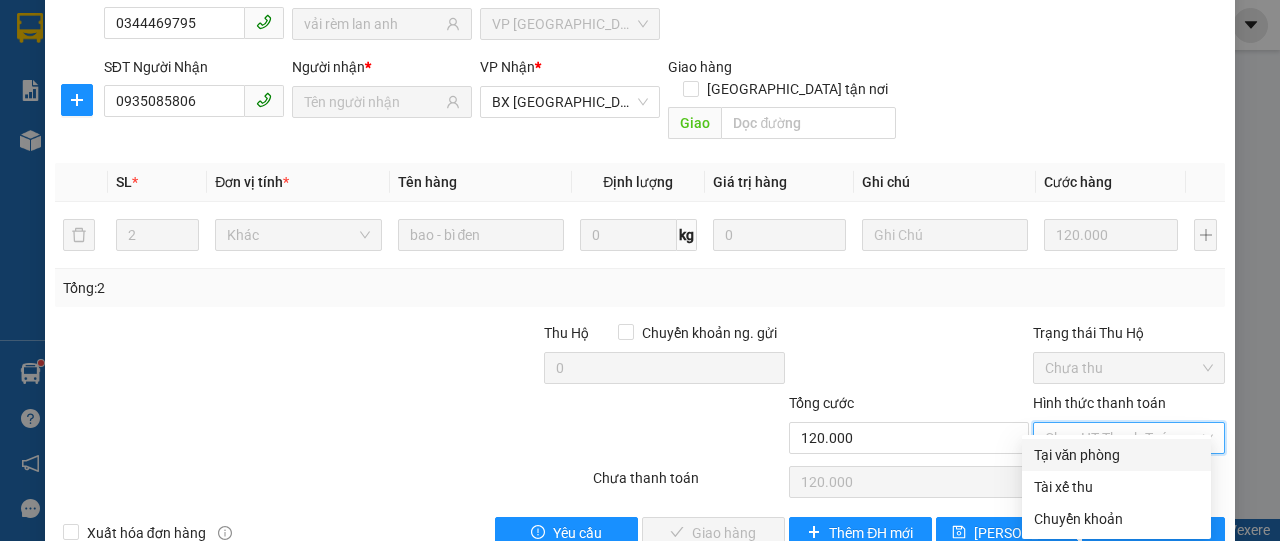 click on "Tại văn phòng" at bounding box center [1116, 455] 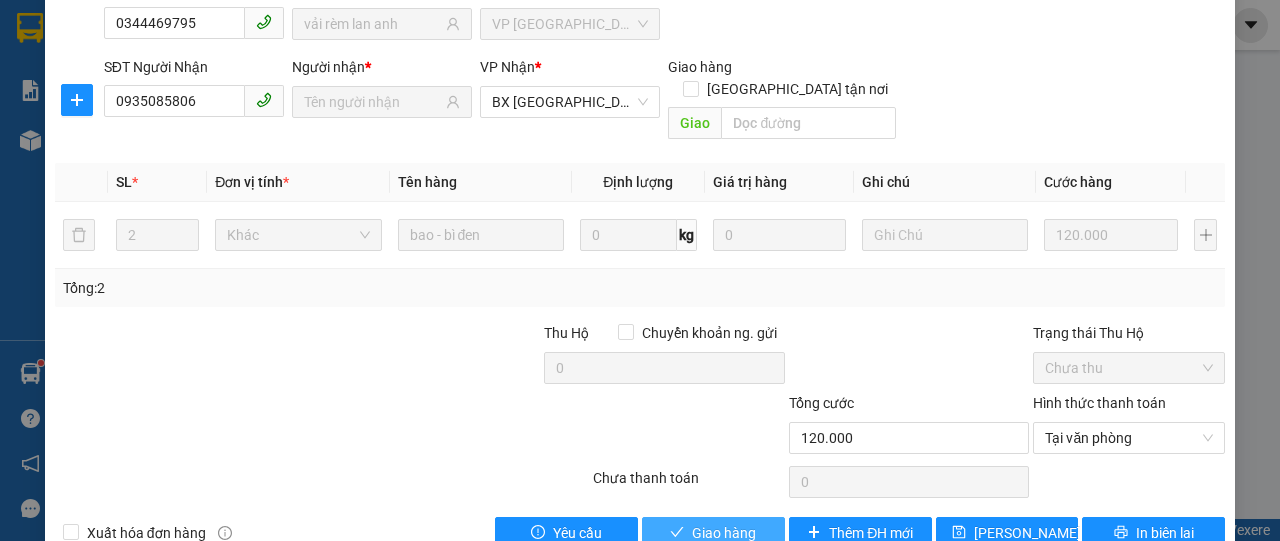 drag, startPoint x: 696, startPoint y: 503, endPoint x: 703, endPoint y: 455, distance: 48.507732 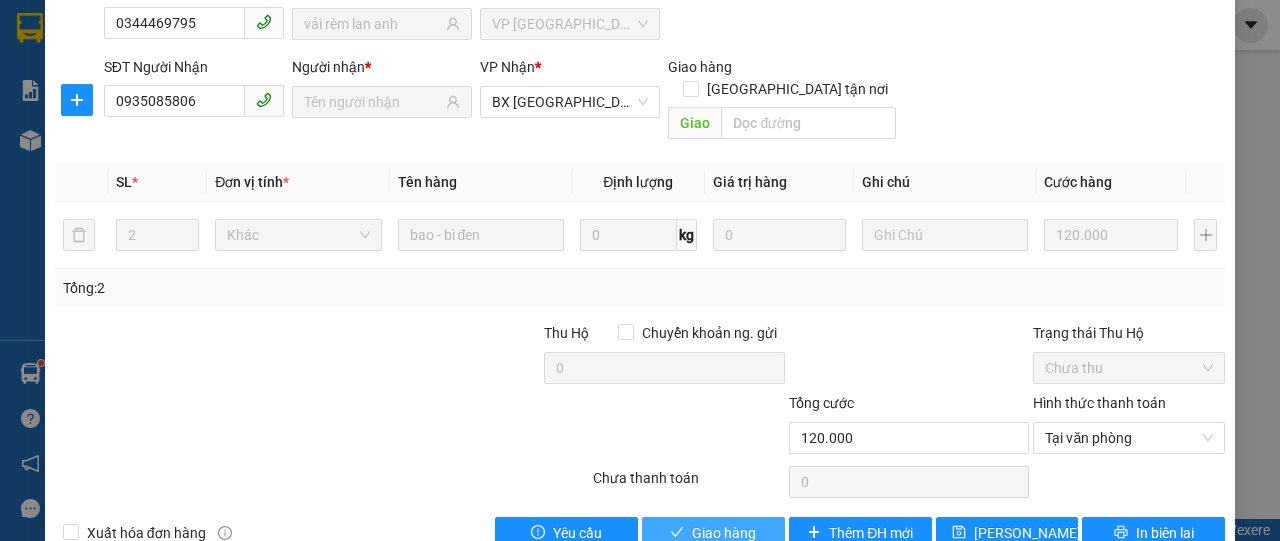 click on "Giao hàng" at bounding box center [724, 533] 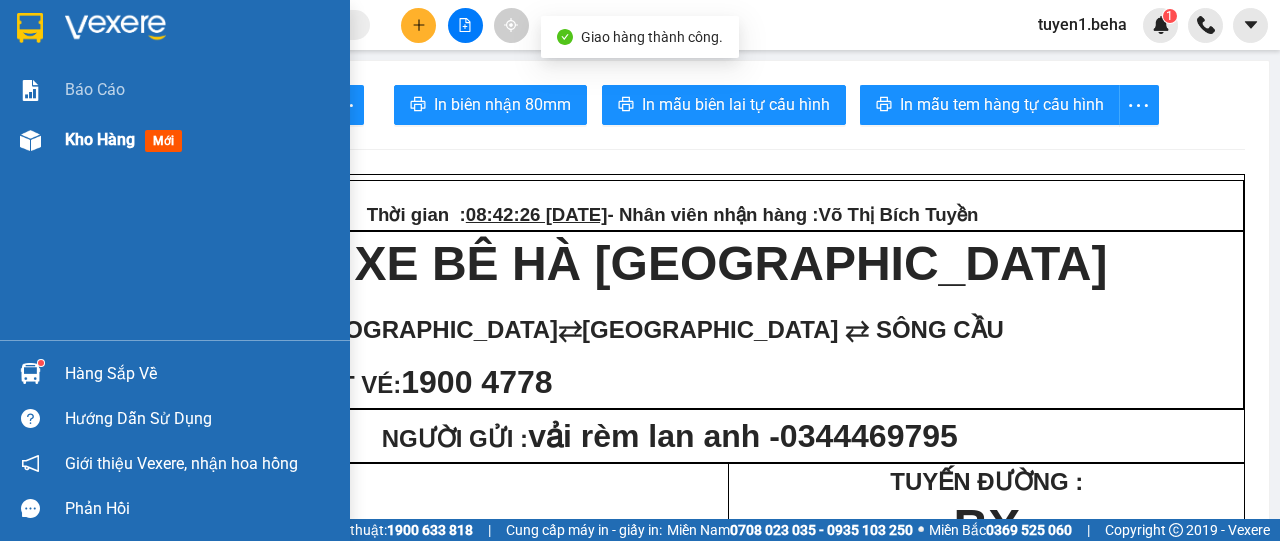 click on "Kho hàng" at bounding box center (100, 139) 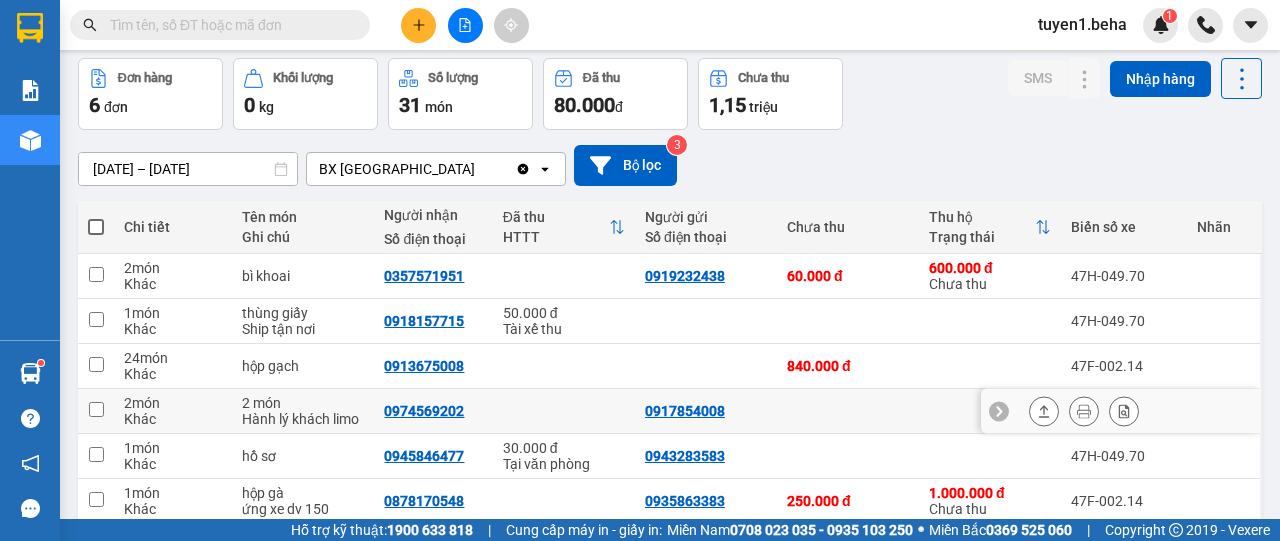 scroll, scrollTop: 100, scrollLeft: 0, axis: vertical 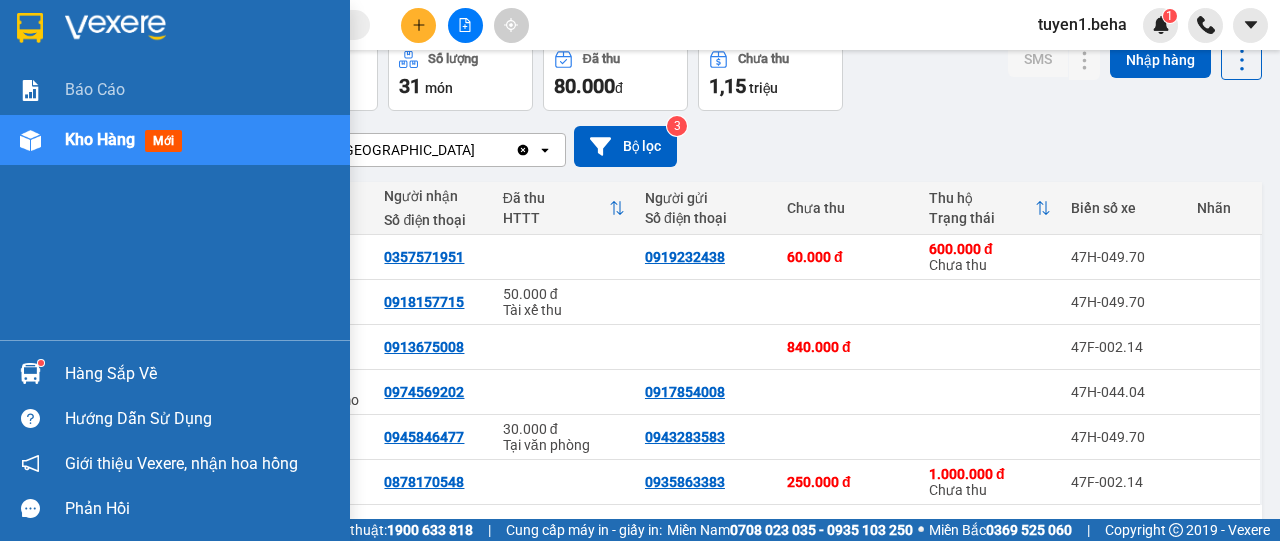 click on "Báo cáo     Kho hàng mới" at bounding box center [175, 202] 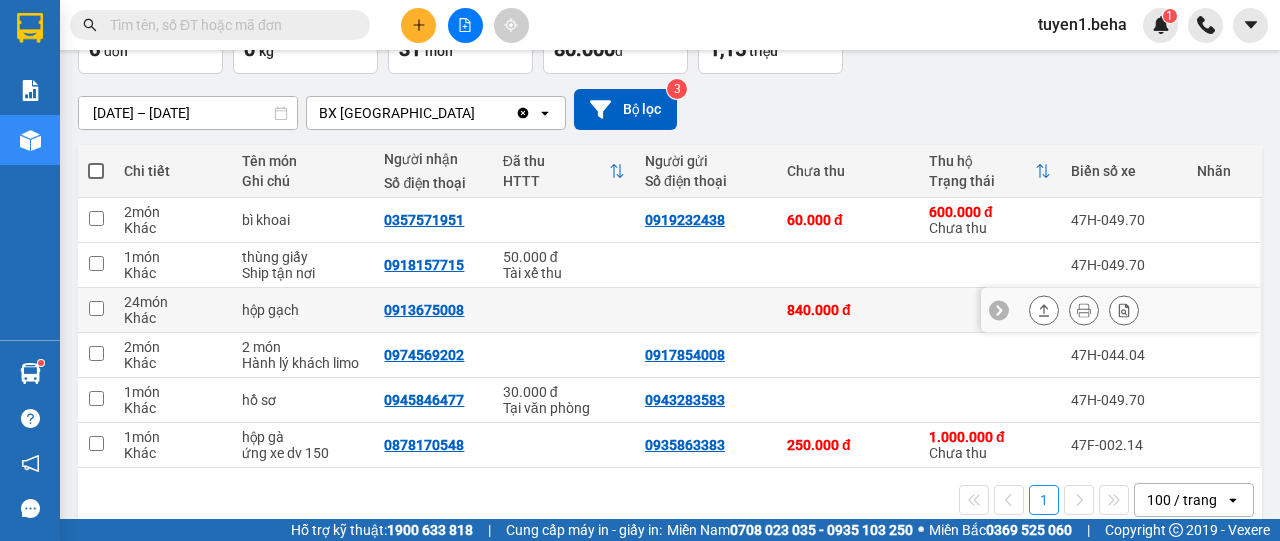 scroll, scrollTop: 168, scrollLeft: 0, axis: vertical 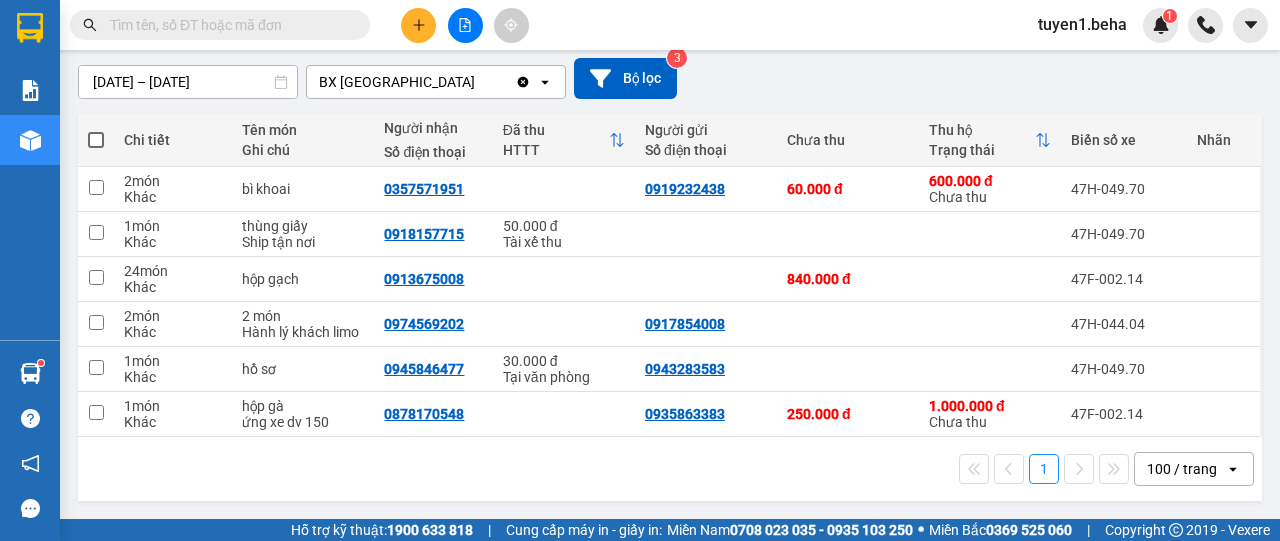 click on "1 100 / trang open" at bounding box center (670, 469) 